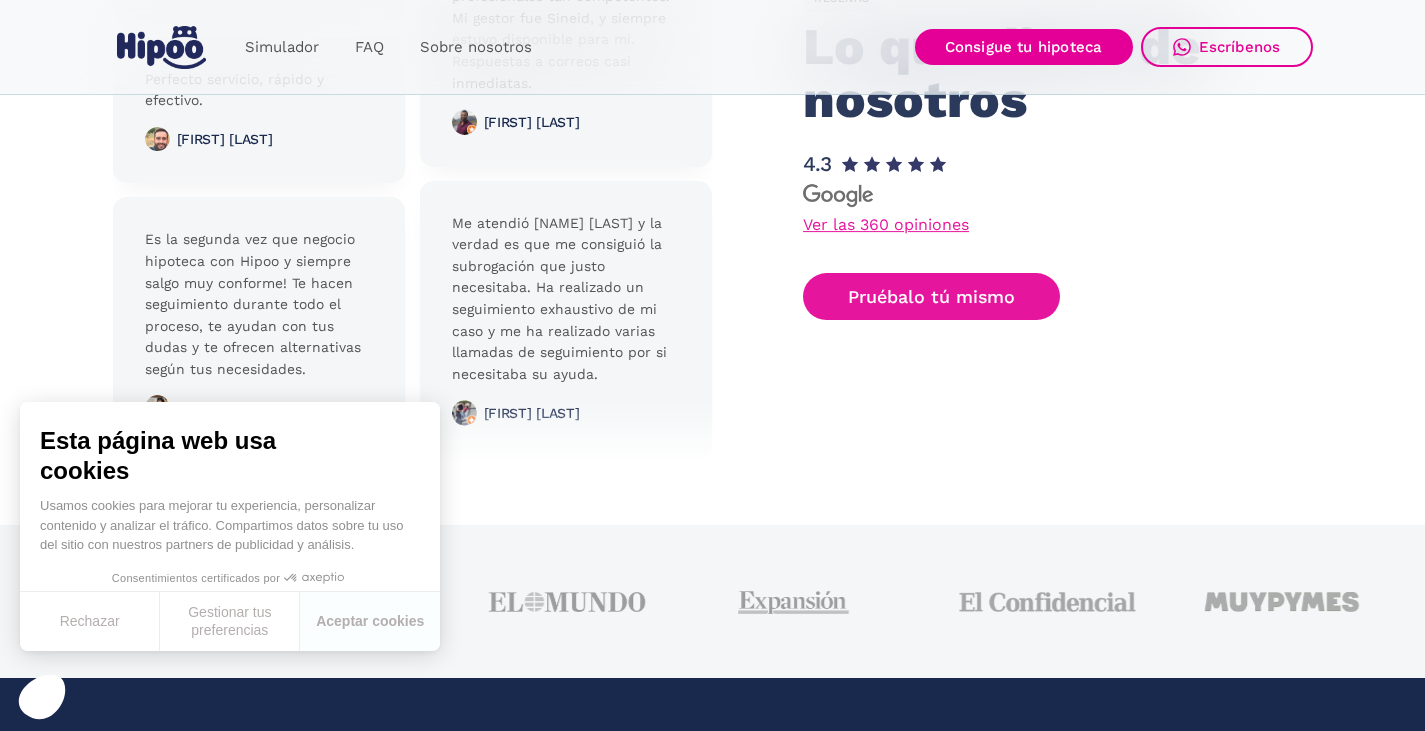 scroll, scrollTop: 5173, scrollLeft: 0, axis: vertical 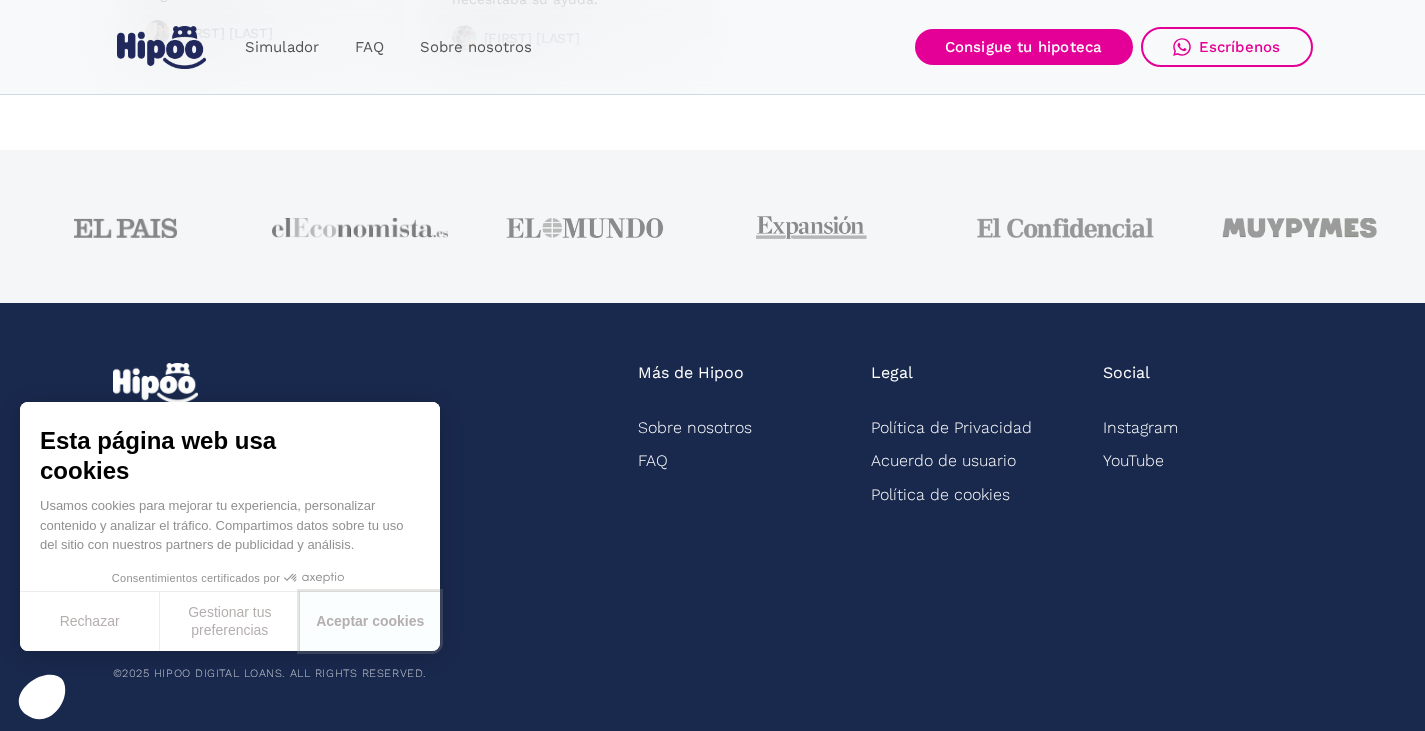 drag, startPoint x: 400, startPoint y: 614, endPoint x: 625, endPoint y: 580, distance: 227.55438 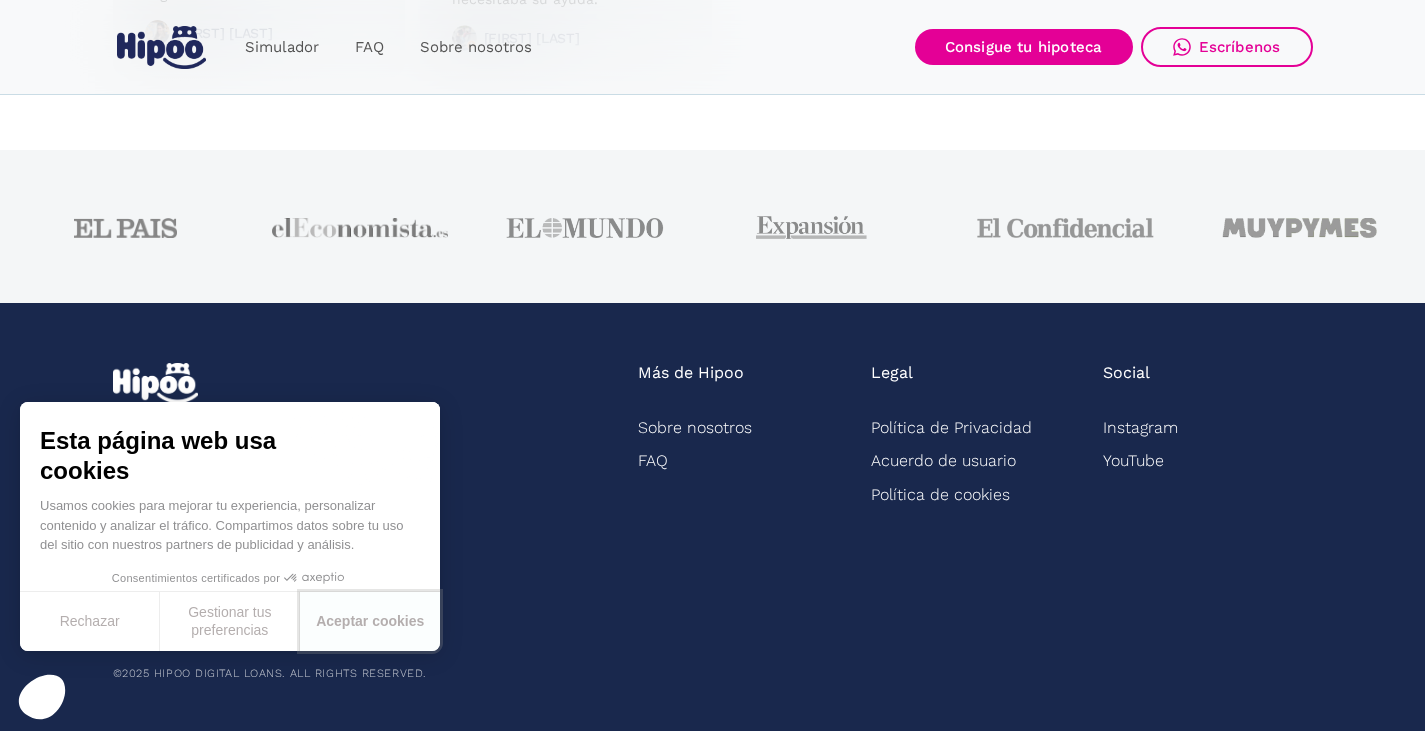 scroll, scrollTop: 0, scrollLeft: 0, axis: both 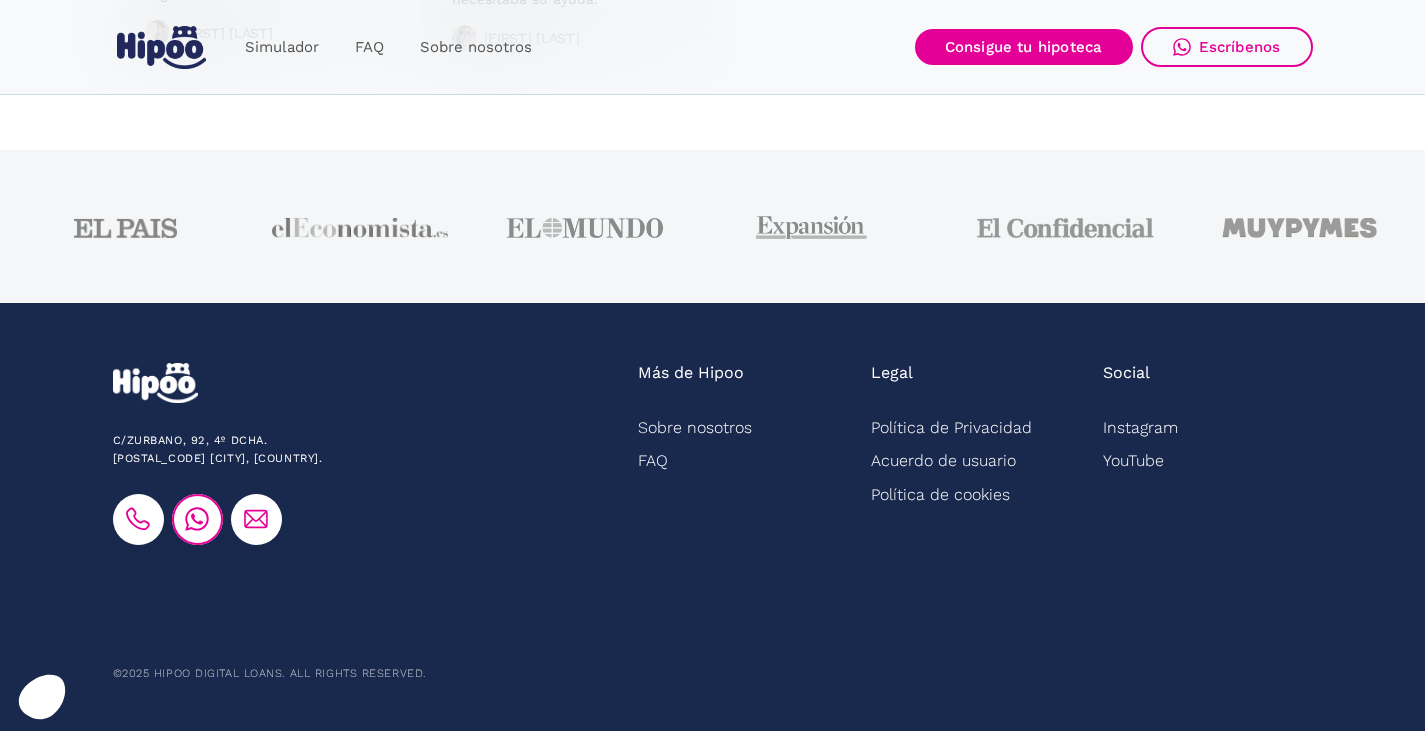 click at bounding box center (197, 519) 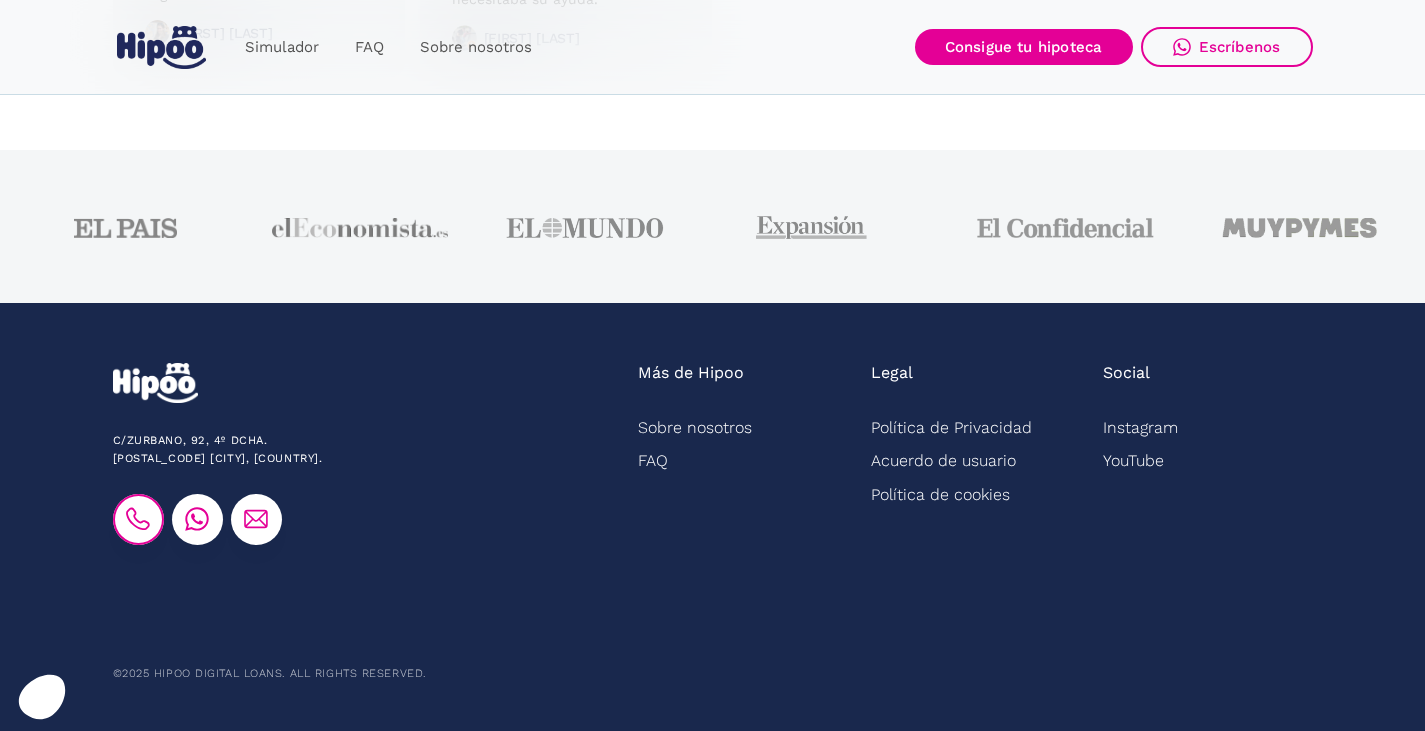click at bounding box center (138, 519) 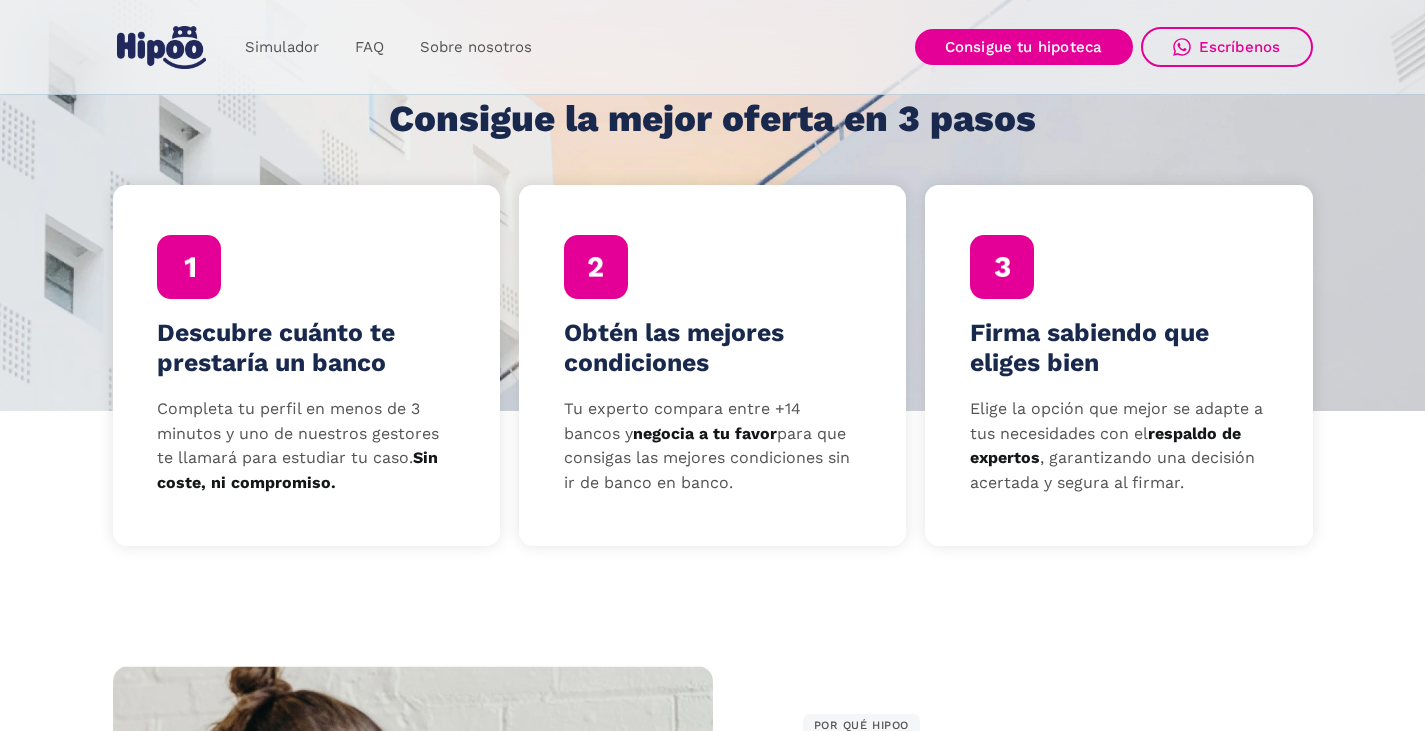 scroll, scrollTop: 573, scrollLeft: 0, axis: vertical 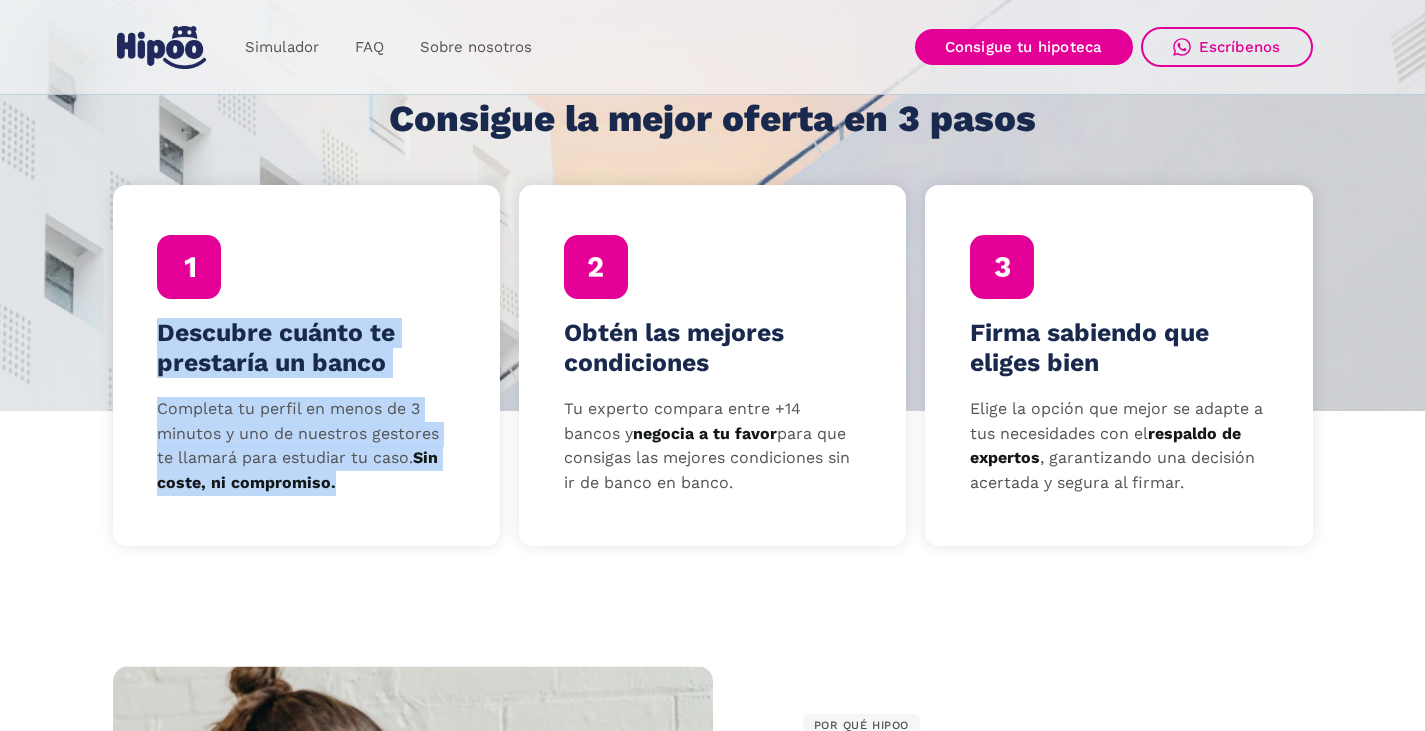 drag, startPoint x: 407, startPoint y: 498, endPoint x: 138, endPoint y: 313, distance: 326.47513 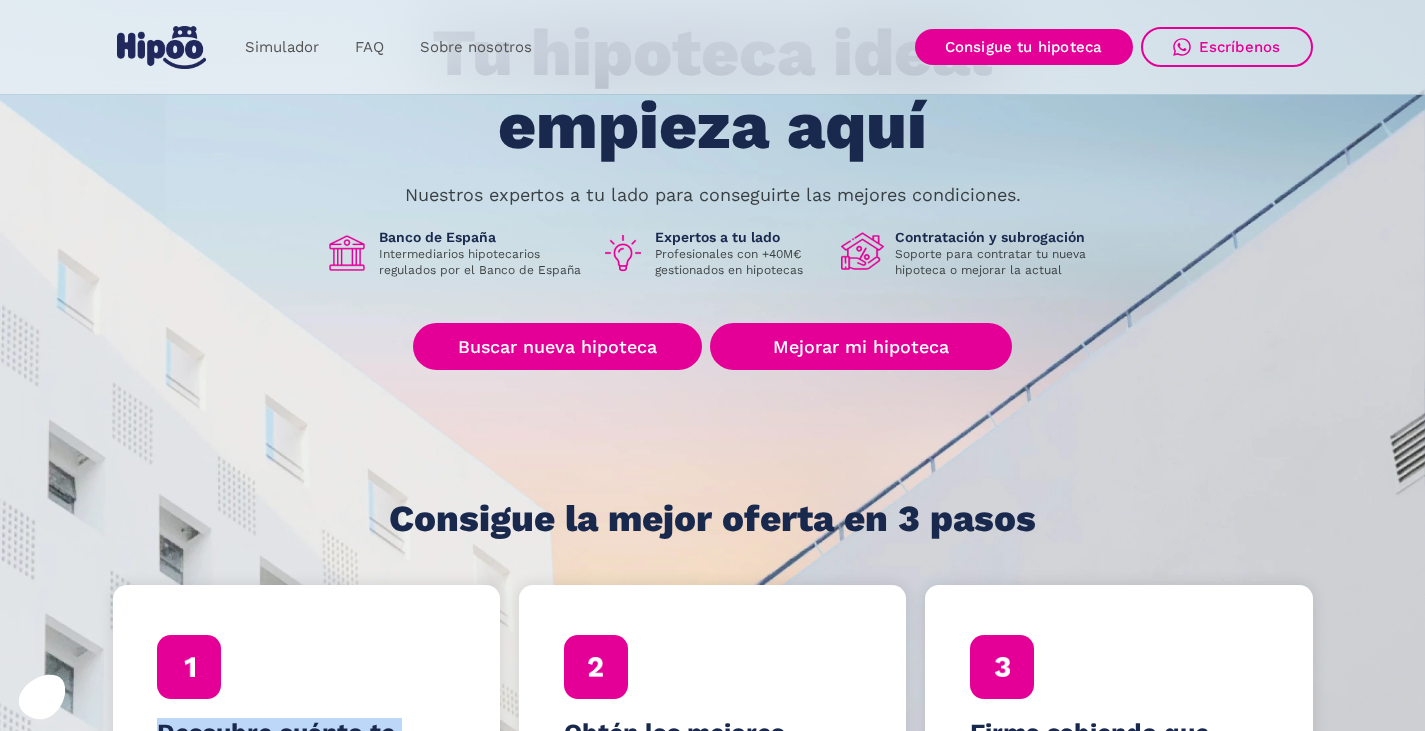 scroll, scrollTop: 0, scrollLeft: 0, axis: both 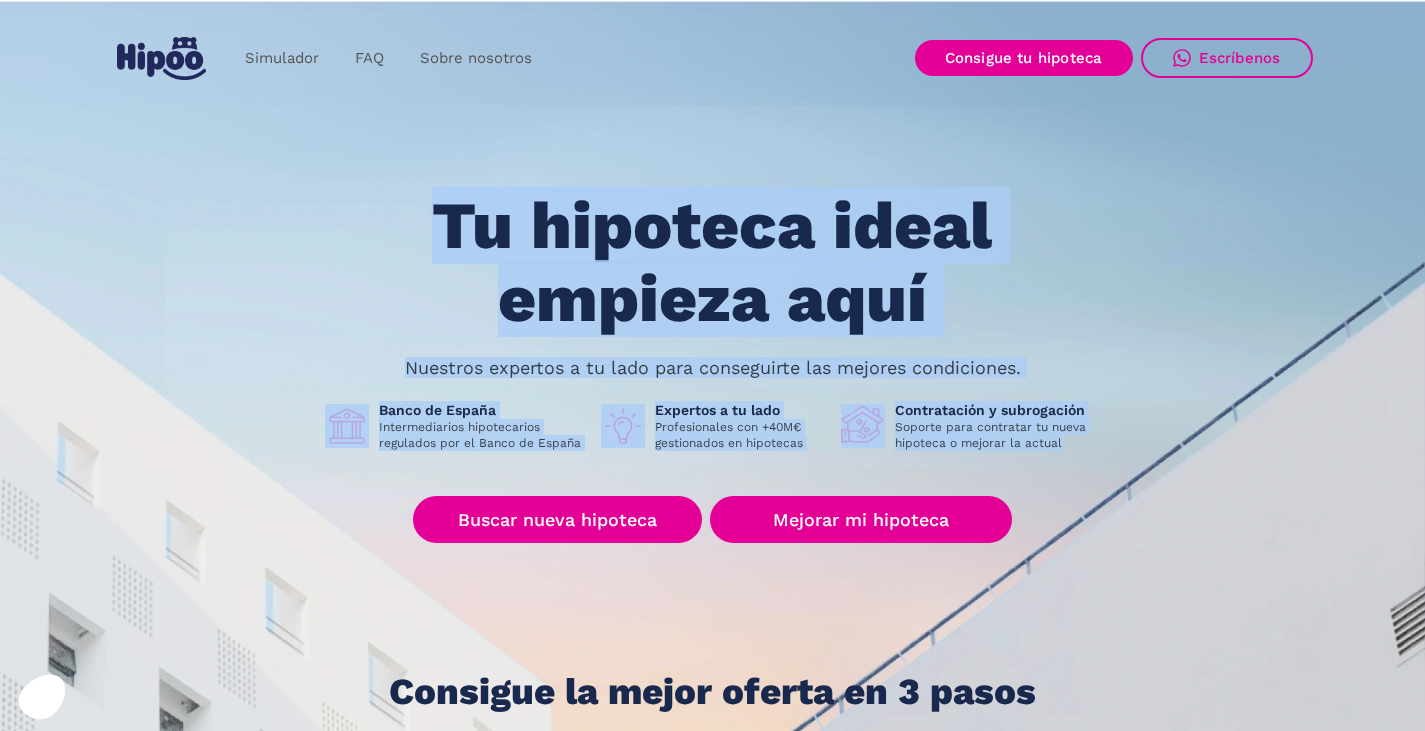 drag, startPoint x: 356, startPoint y: 174, endPoint x: 1147, endPoint y: 479, distance: 847.7653 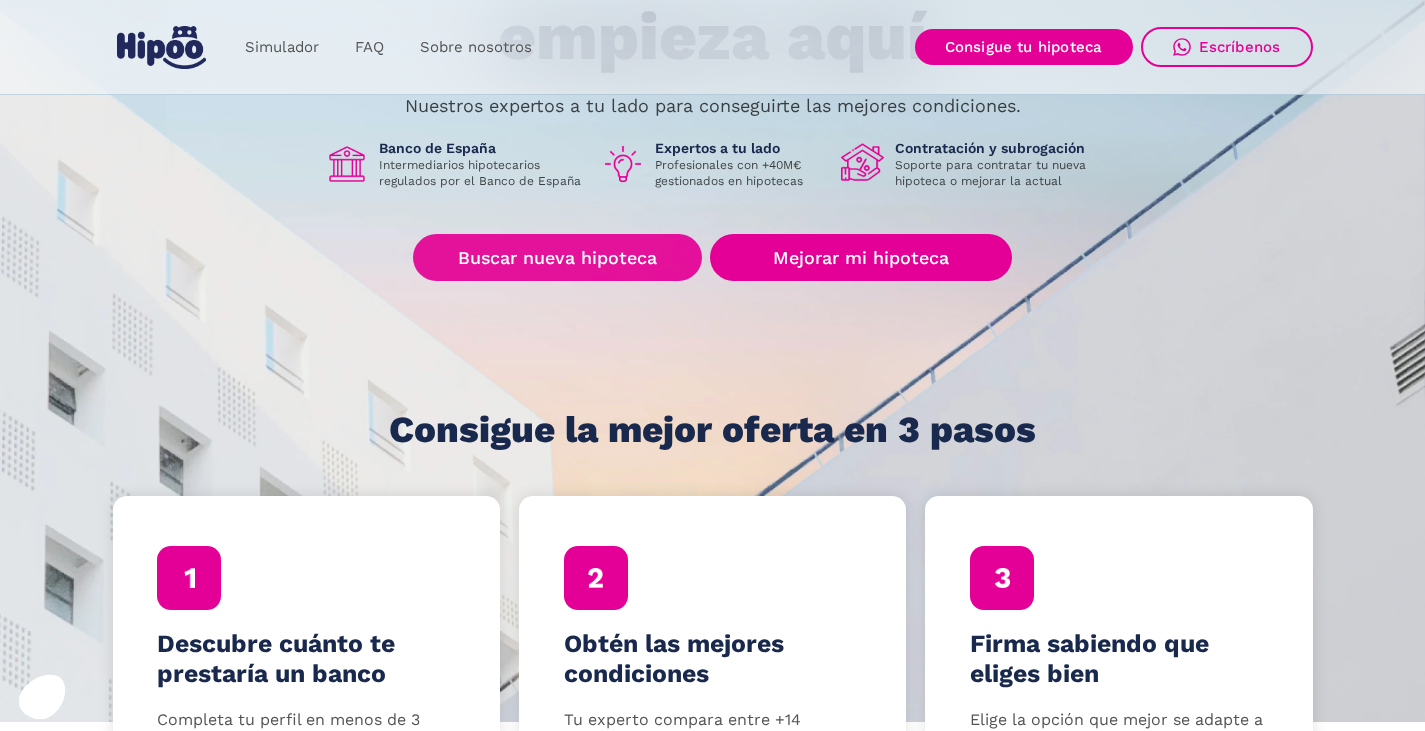 scroll, scrollTop: 300, scrollLeft: 0, axis: vertical 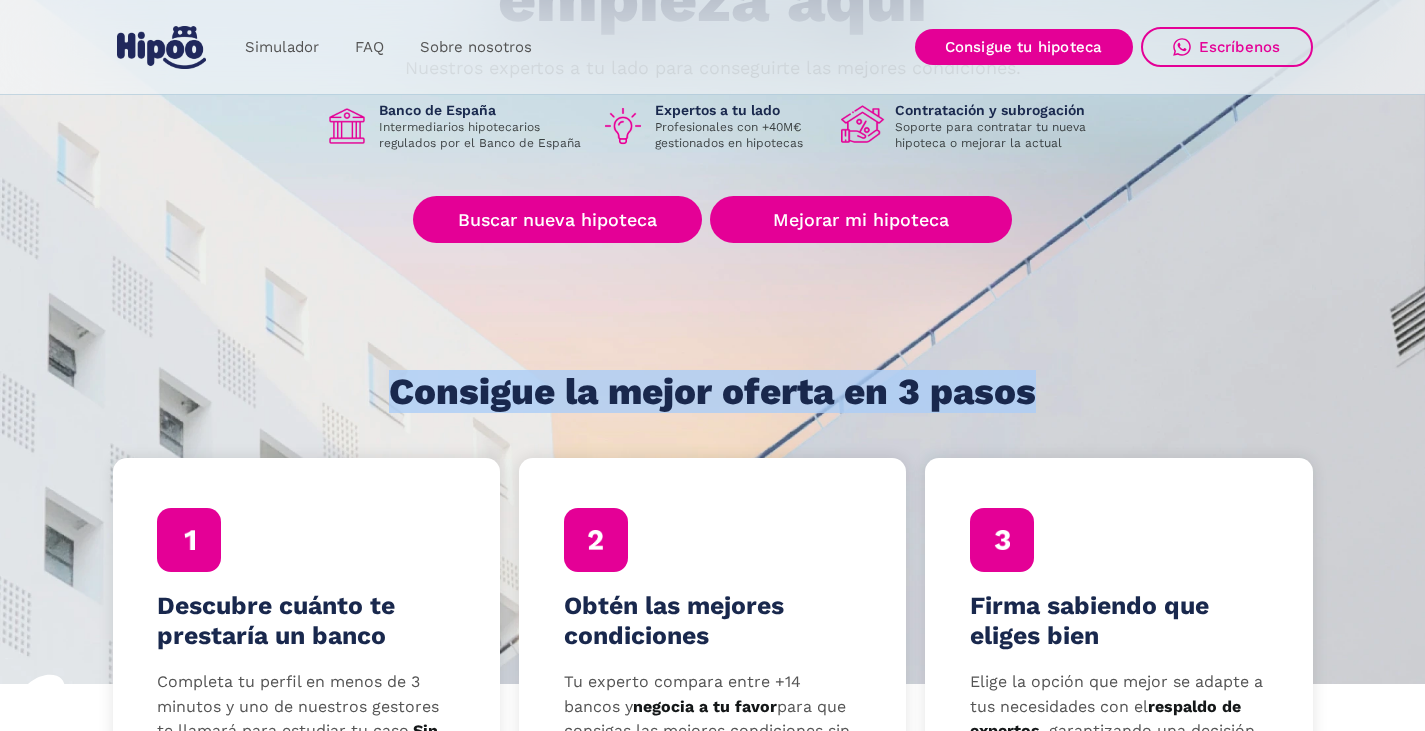 drag, startPoint x: 385, startPoint y: 397, endPoint x: 1101, endPoint y: 402, distance: 716.01746 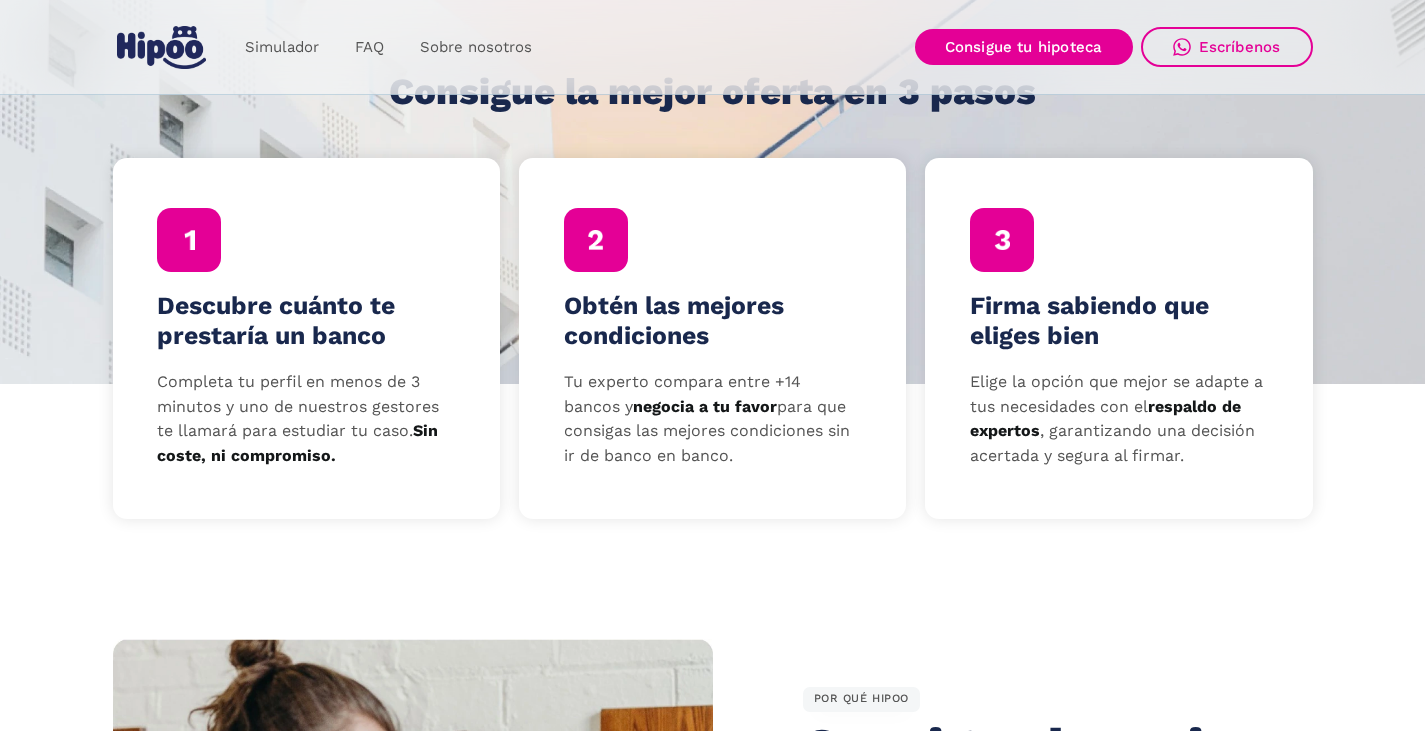 drag, startPoint x: 803, startPoint y: 453, endPoint x: 831, endPoint y: 468, distance: 31.764761 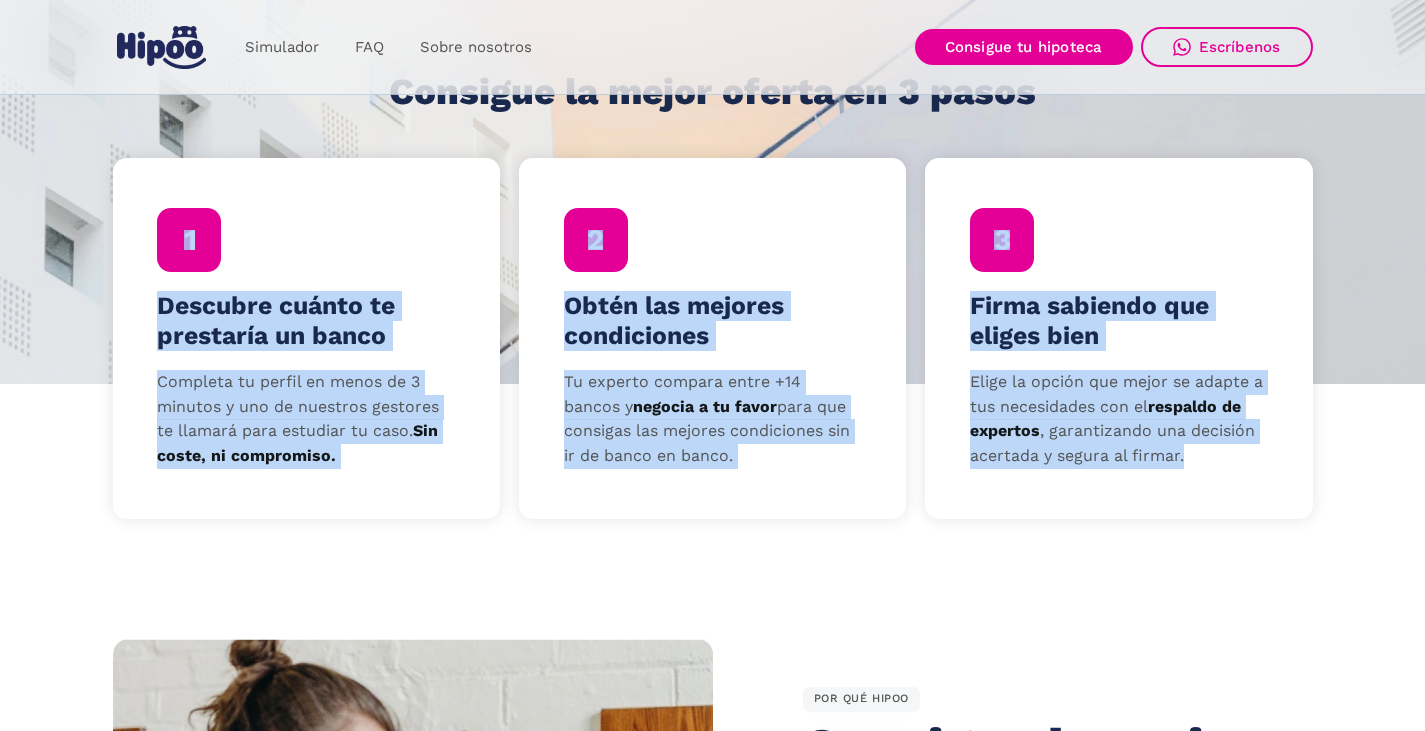 drag, startPoint x: 1240, startPoint y: 470, endPoint x: 127, endPoint y: 243, distance: 1135.9128 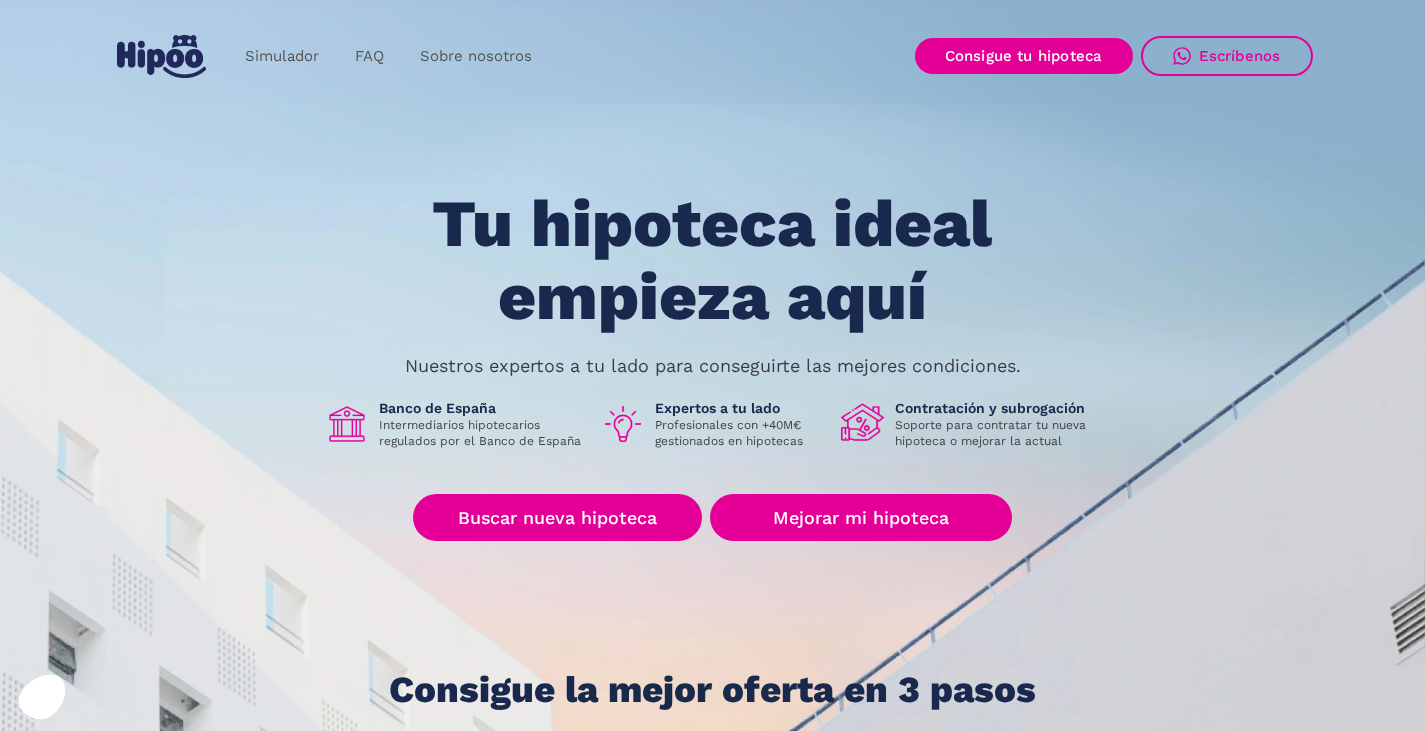 scroll, scrollTop: 0, scrollLeft: 0, axis: both 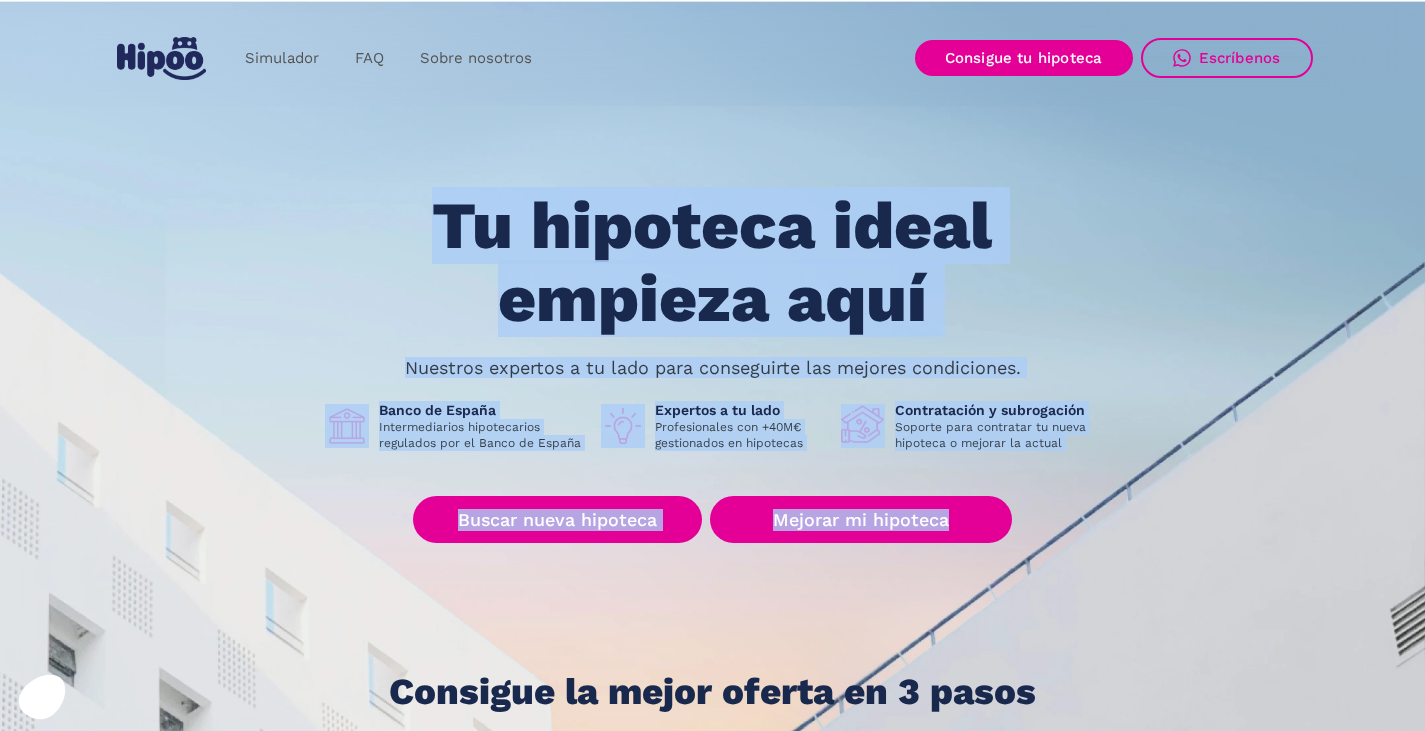 drag, startPoint x: 381, startPoint y: 181, endPoint x: 1036, endPoint y: 576, distance: 764.8856 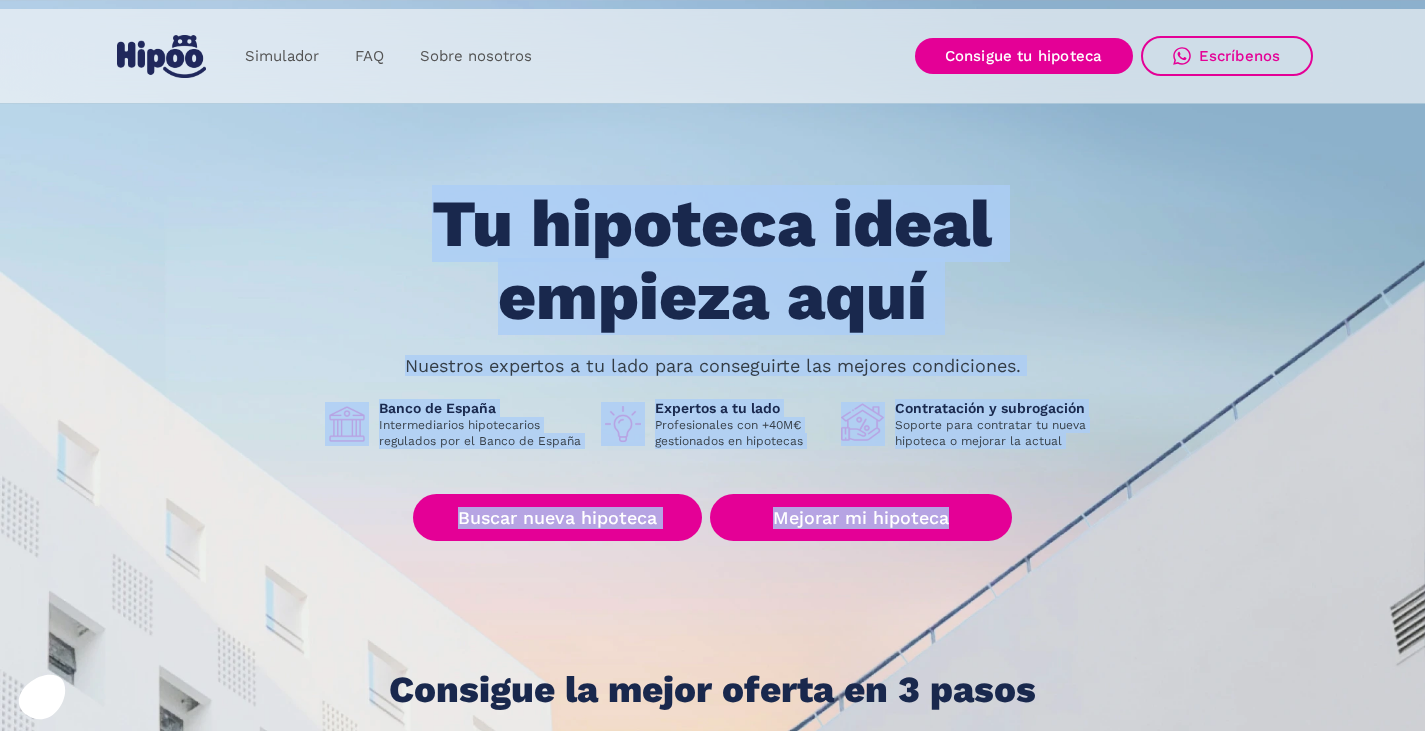 scroll, scrollTop: 0, scrollLeft: 0, axis: both 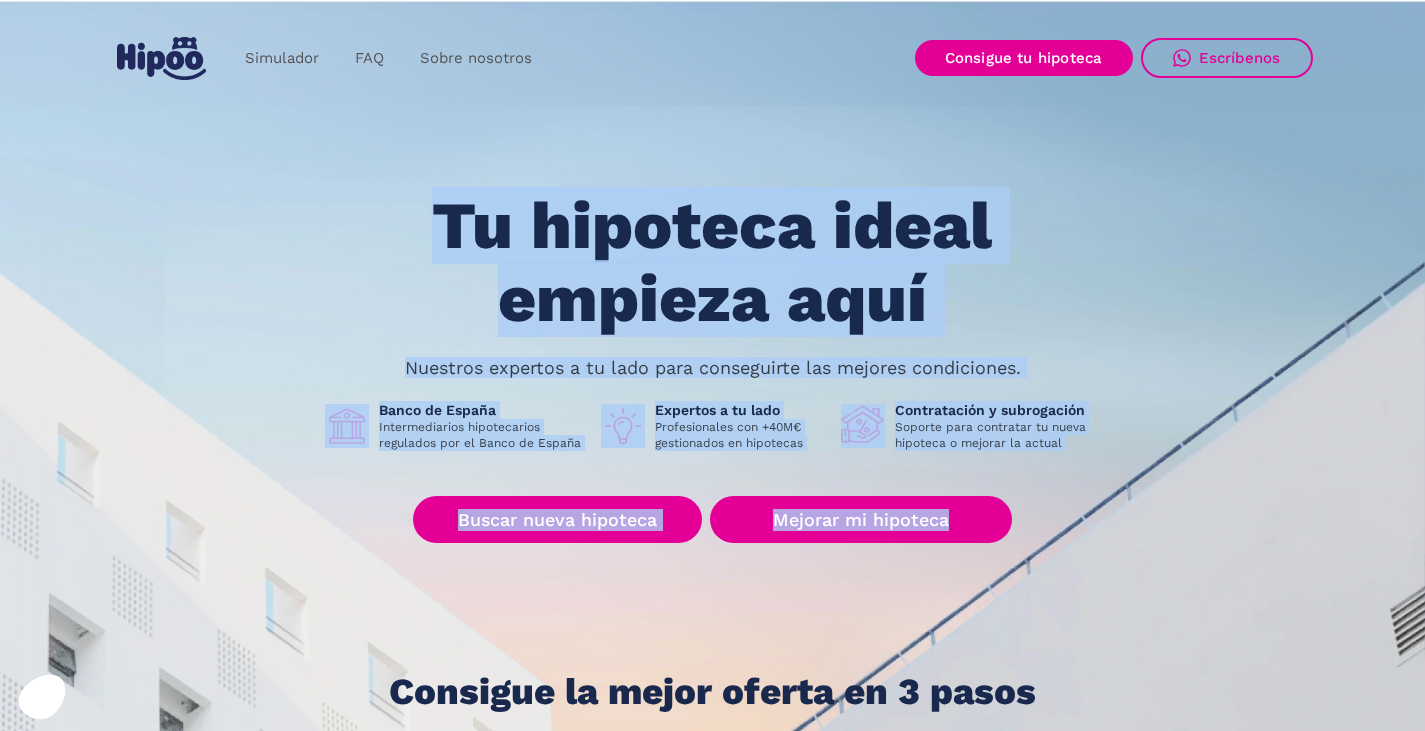 click on "Tu hipoteca ideal empieza aquí Nuestros expertos a tu lado para conseguirte las mejores condiciones. Banco de España Intermediarios hipotecarios regulados por el Banco de España Expertos a tu lado Profesionales con +40M€ gestionados en hipotecas Contratación y subrogación Soporte para contratar tu nueva hipoteca o mejorar la actual Buscar nueva hipoteca Mejorar mi hipoteca Consigue la mejor oferta en 3 pasos" at bounding box center (713, 451) 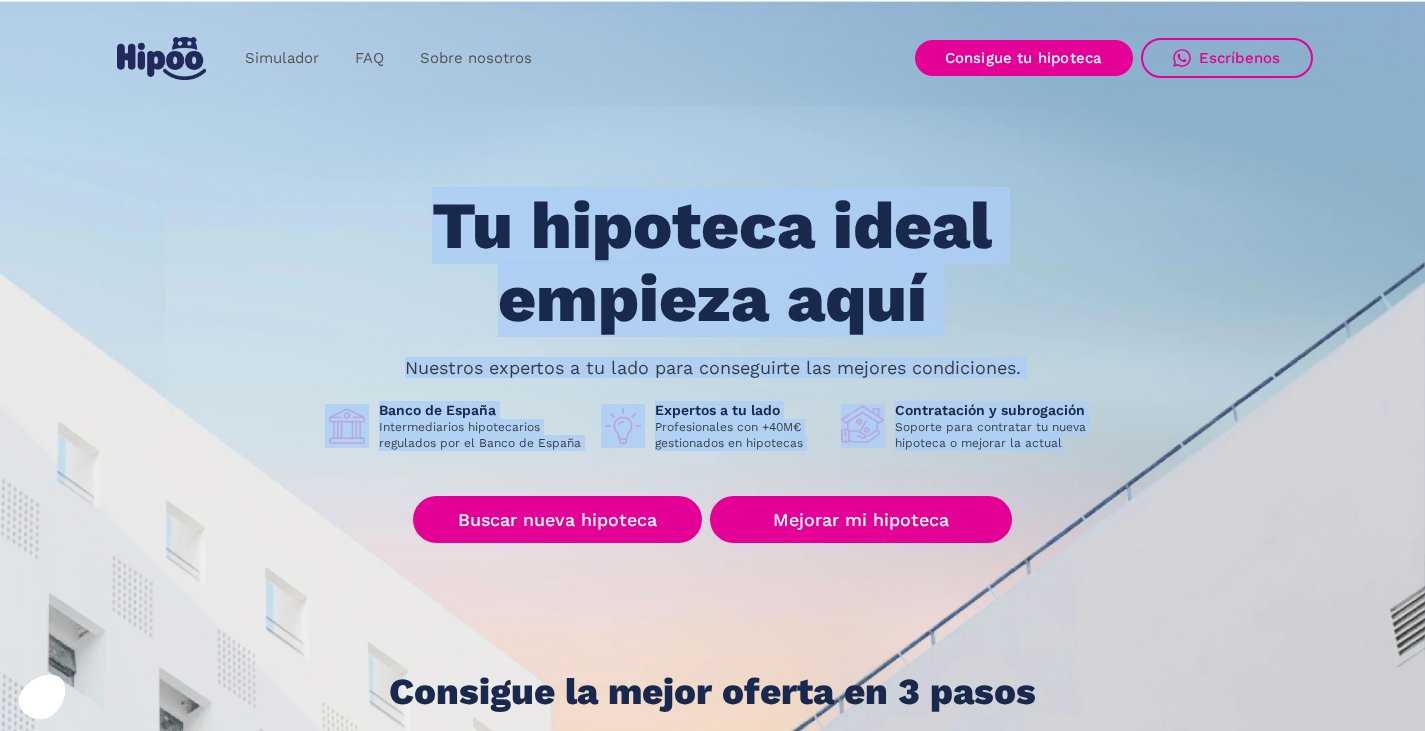 drag, startPoint x: 306, startPoint y: 219, endPoint x: 1137, endPoint y: 479, distance: 870.7244 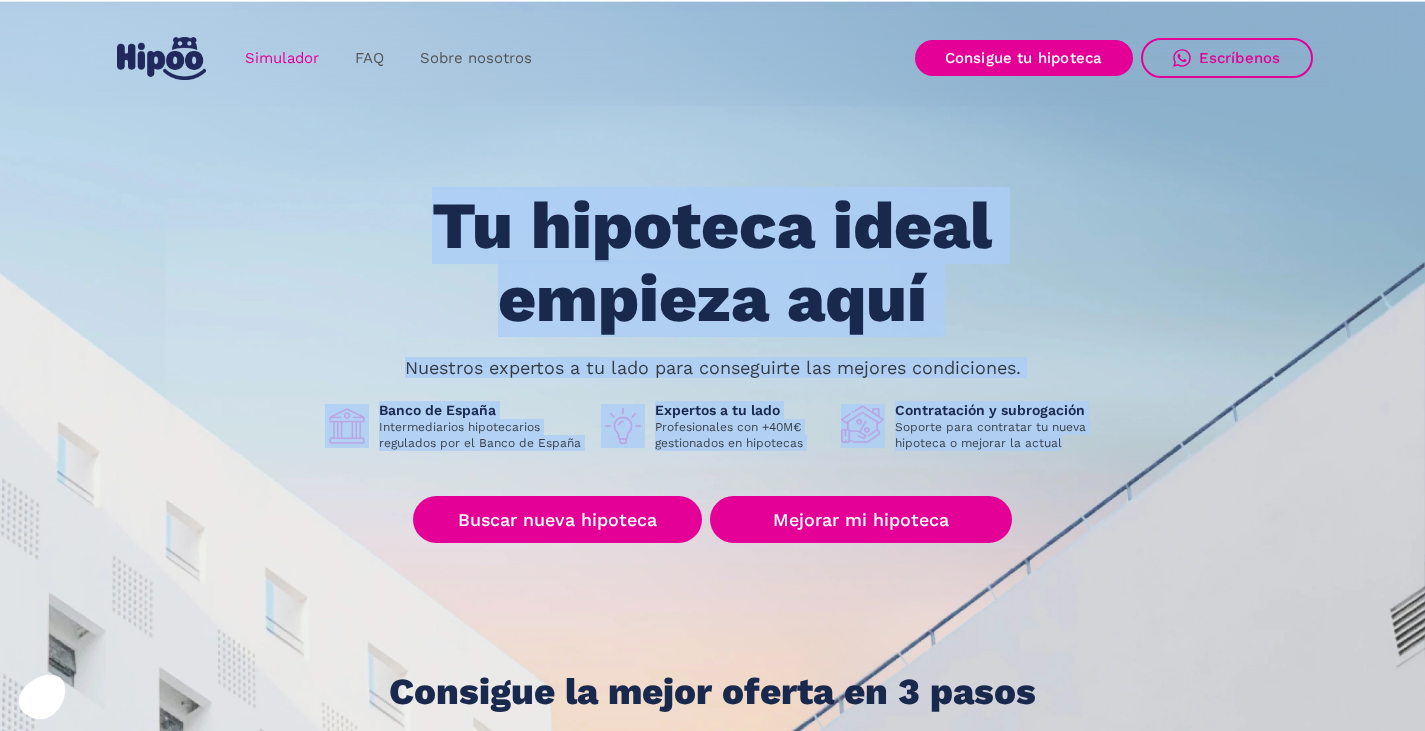 click on "Simulador" at bounding box center (282, 58) 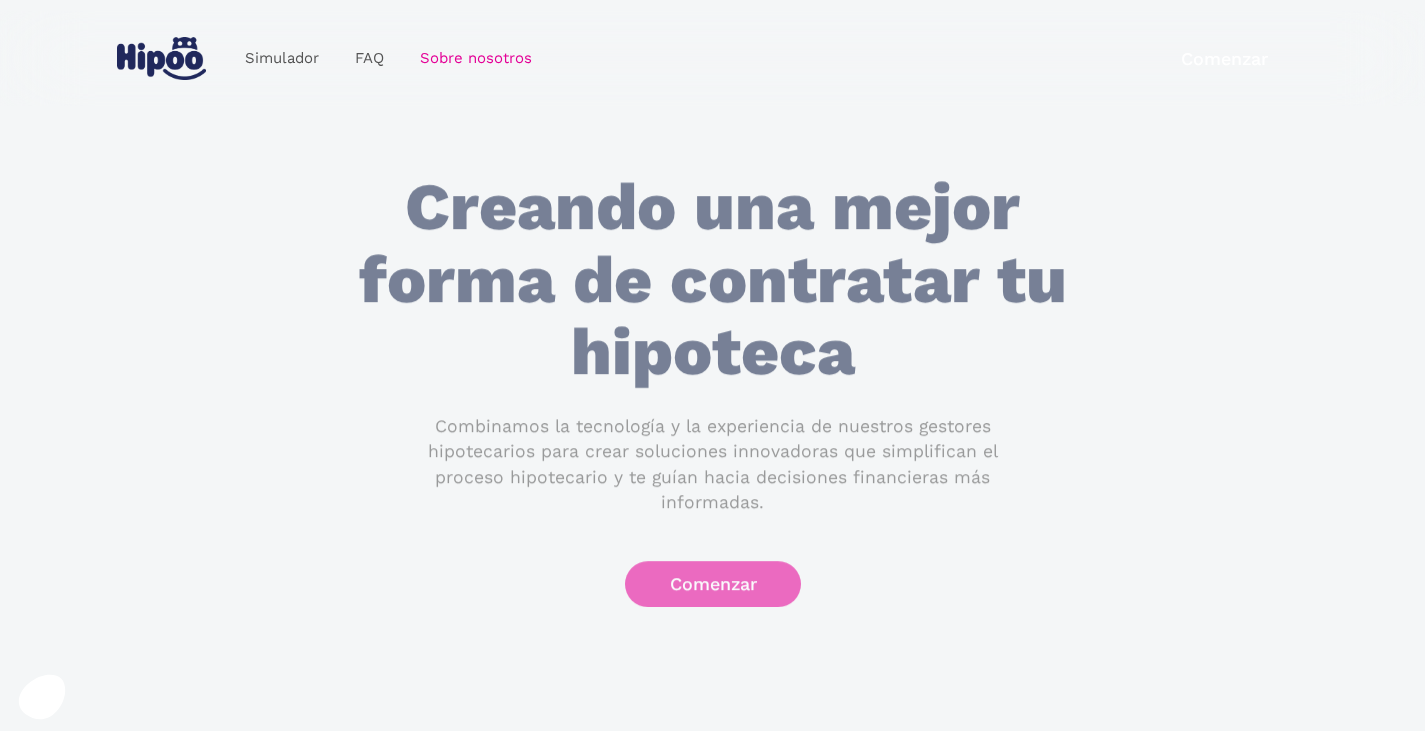 scroll, scrollTop: 0, scrollLeft: 0, axis: both 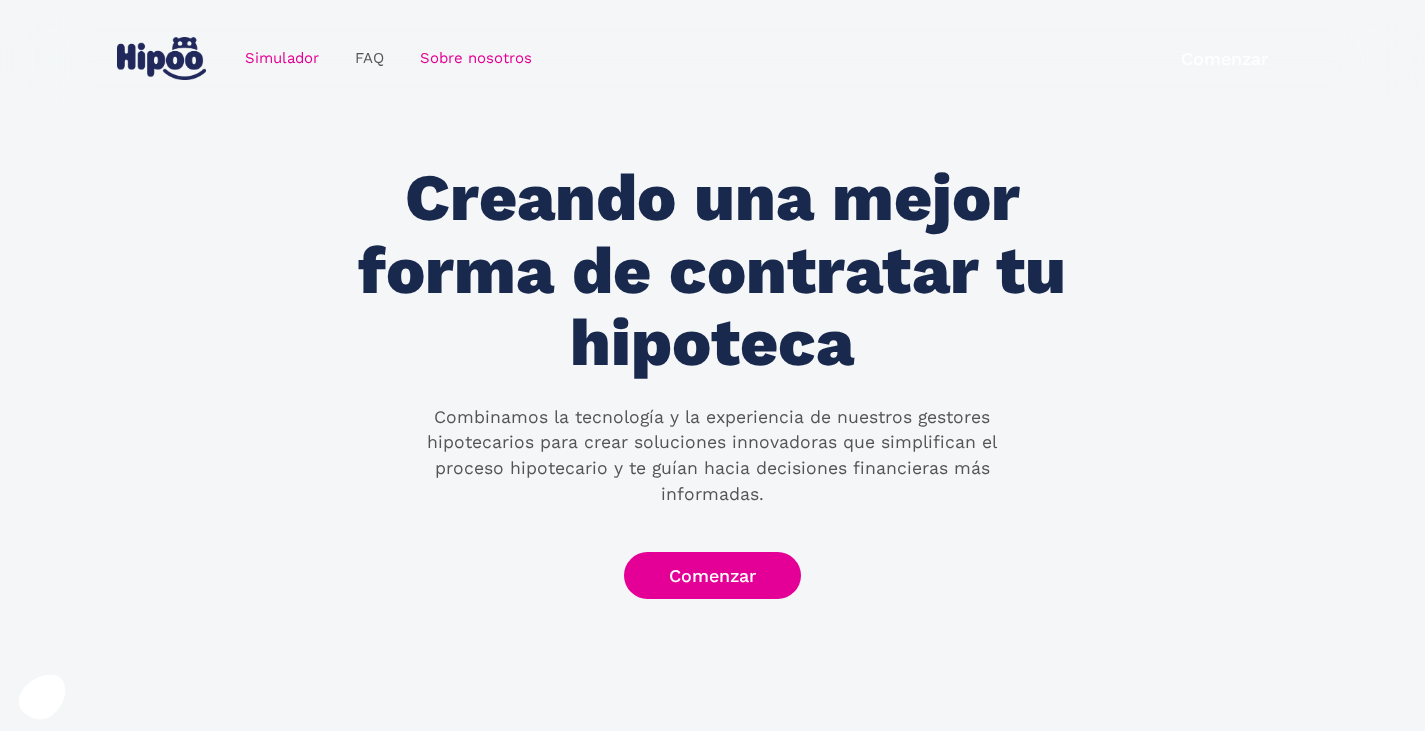 click on "Simulador" at bounding box center [282, 58] 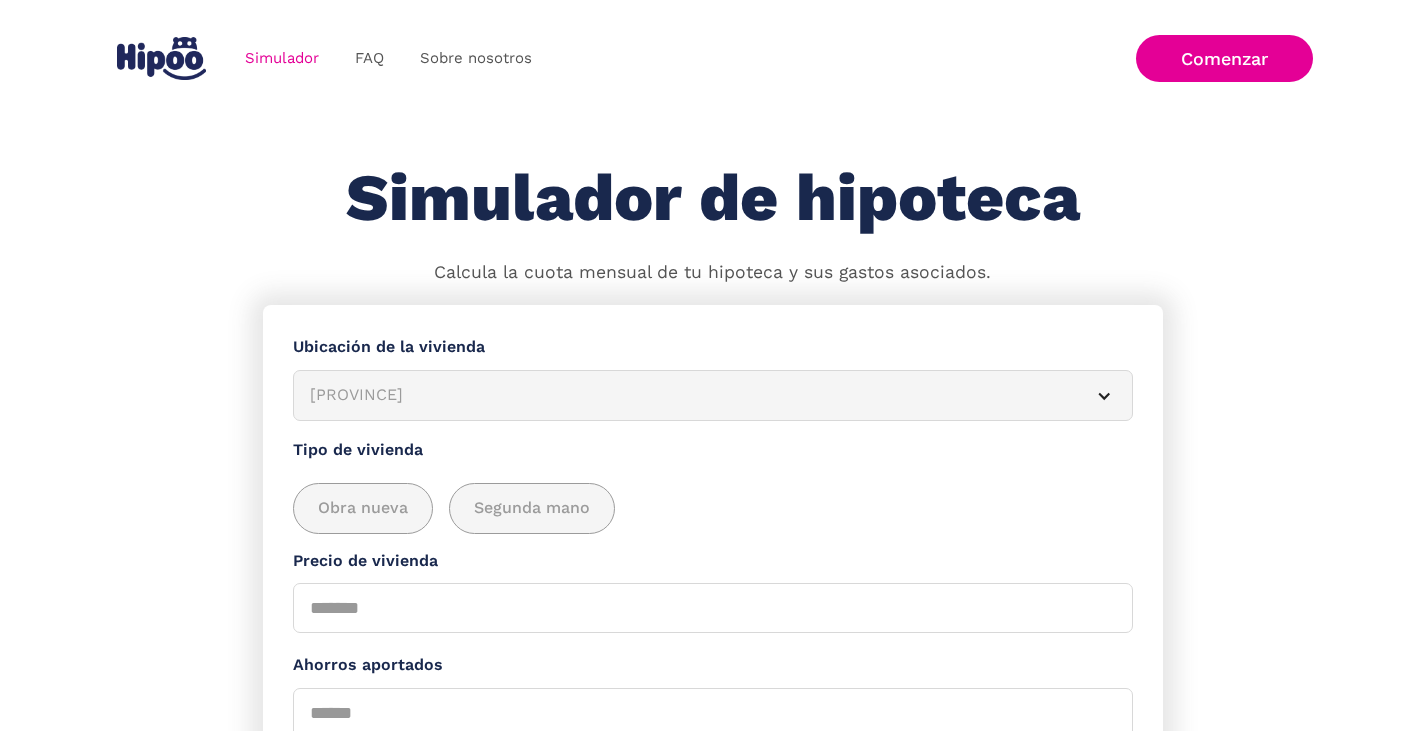 scroll, scrollTop: 0, scrollLeft: 0, axis: both 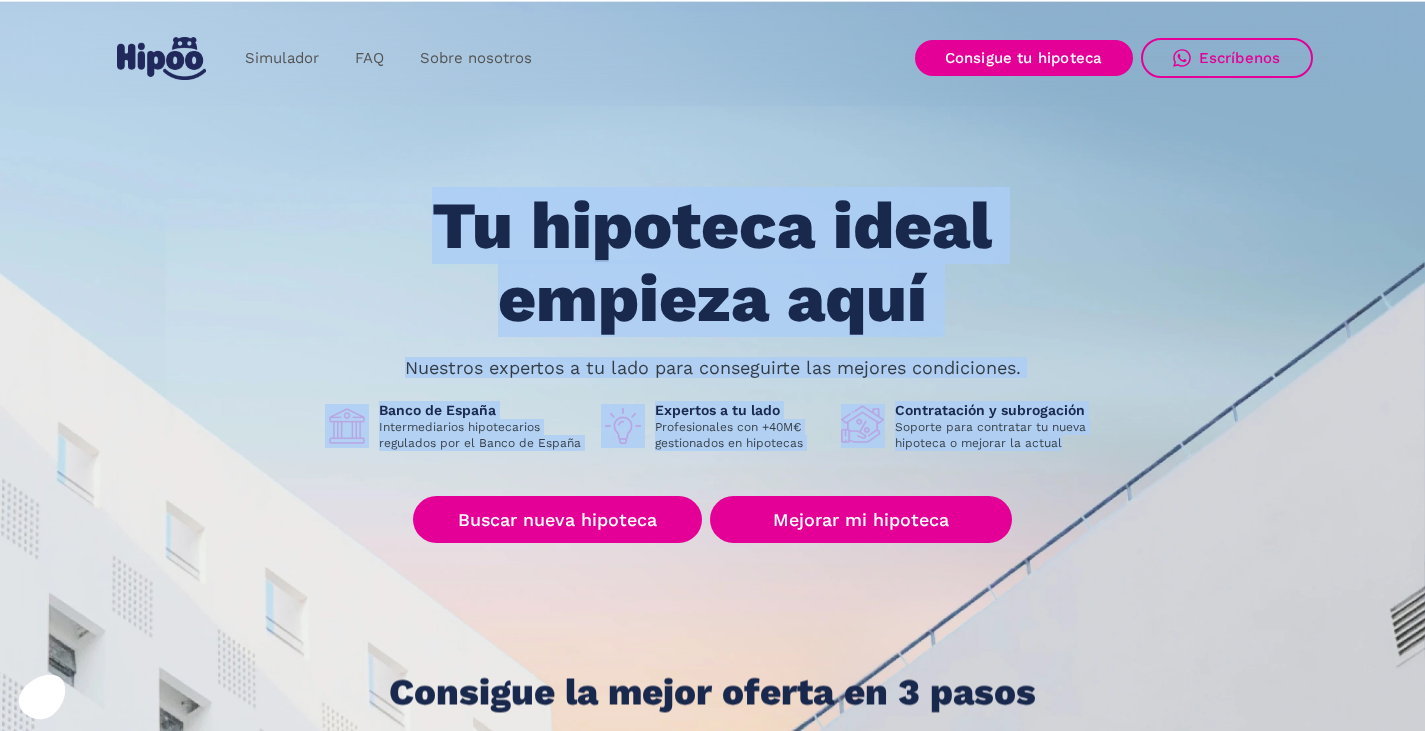 drag, startPoint x: 350, startPoint y: 208, endPoint x: 1106, endPoint y: 474, distance: 801.4312 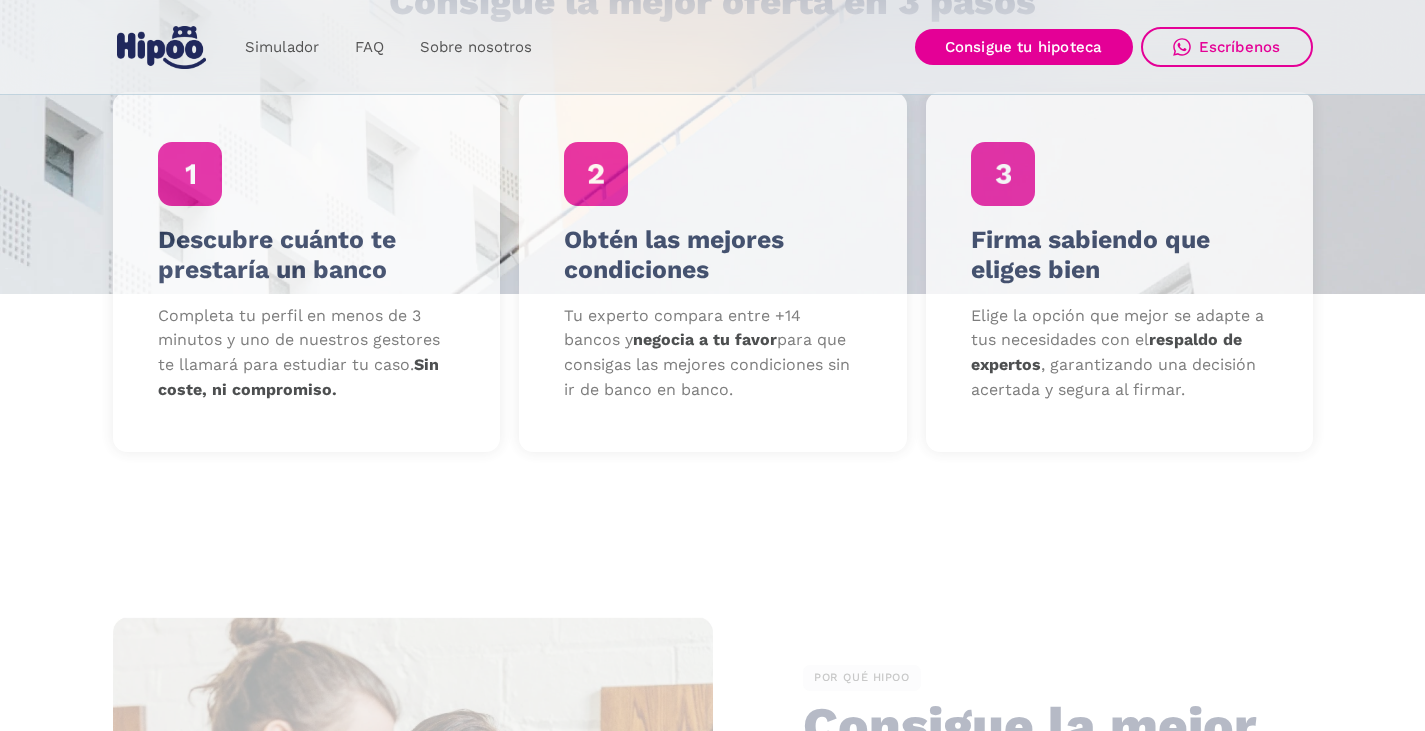 scroll, scrollTop: 700, scrollLeft: 0, axis: vertical 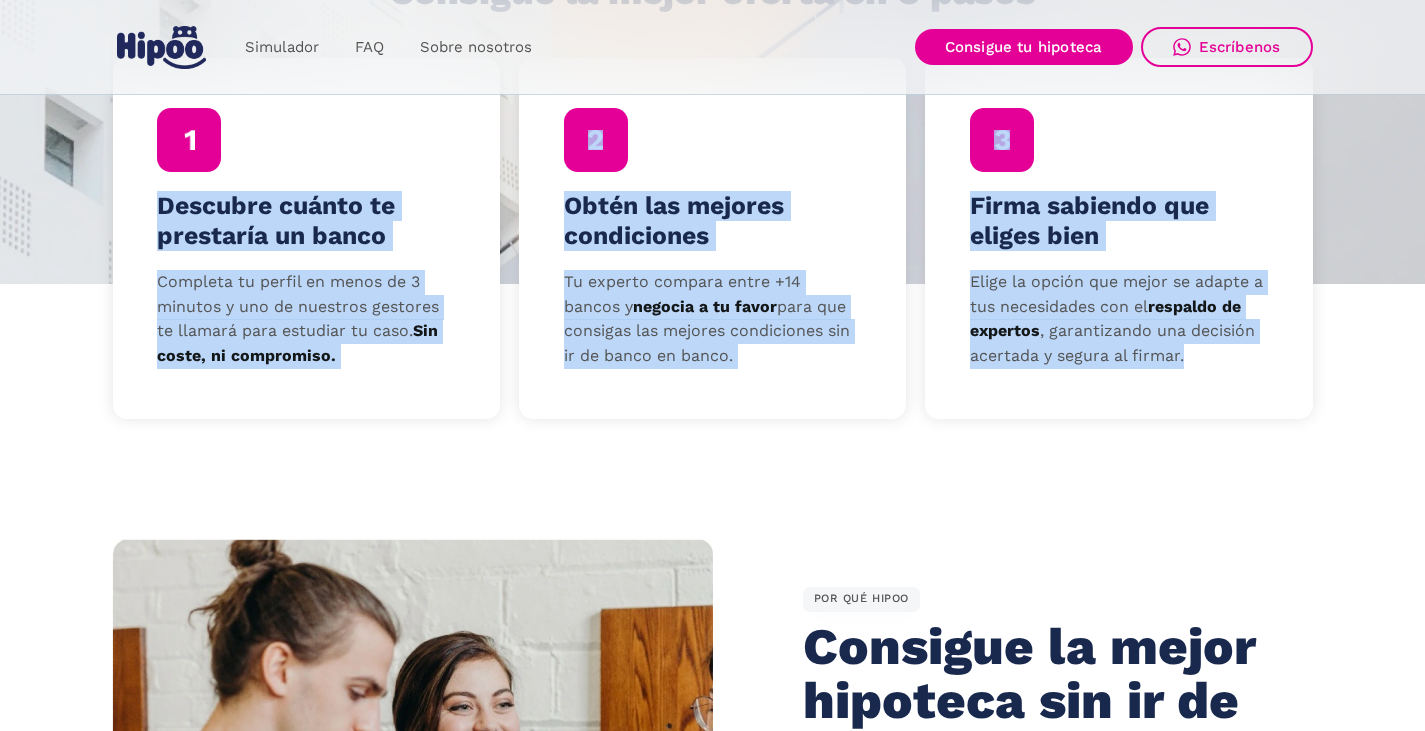 drag, startPoint x: 150, startPoint y: 210, endPoint x: 1279, endPoint y: 372, distance: 1140.5635 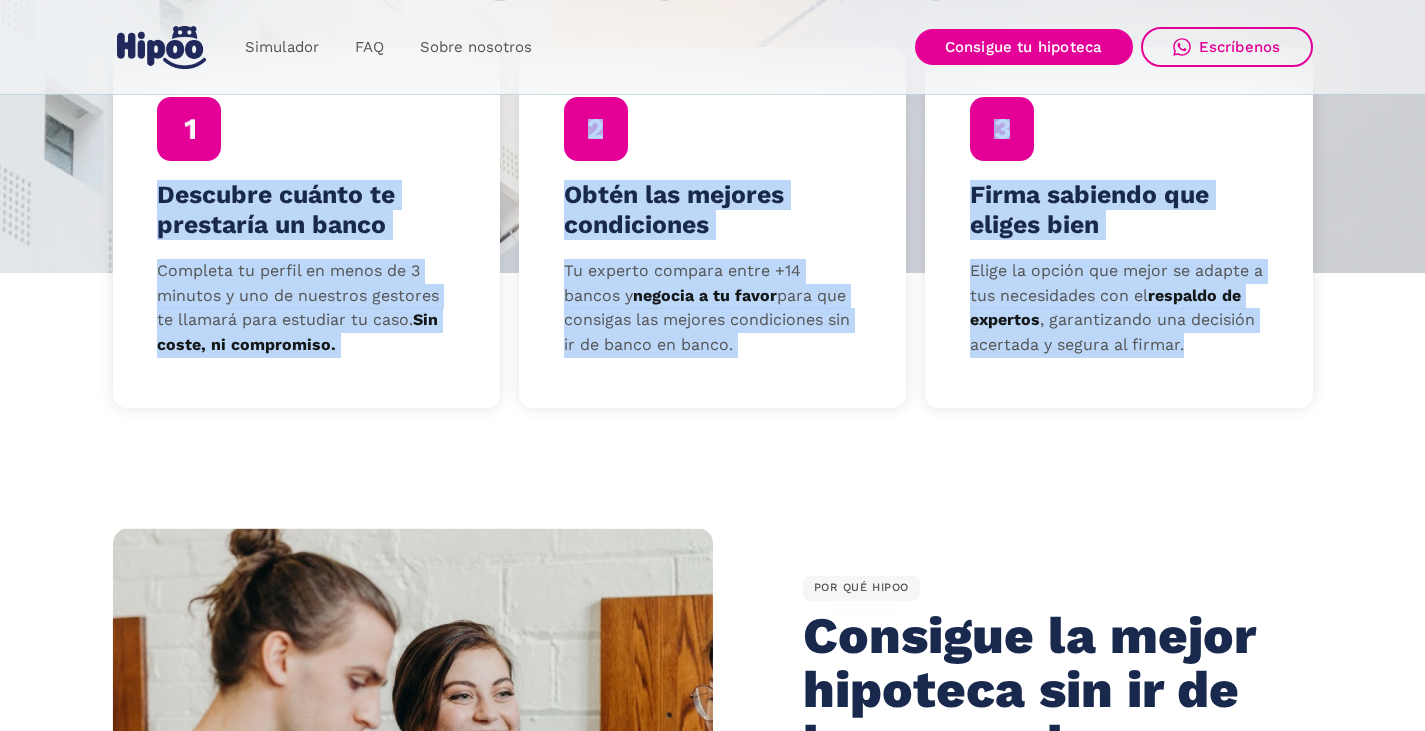 scroll, scrollTop: 900, scrollLeft: 0, axis: vertical 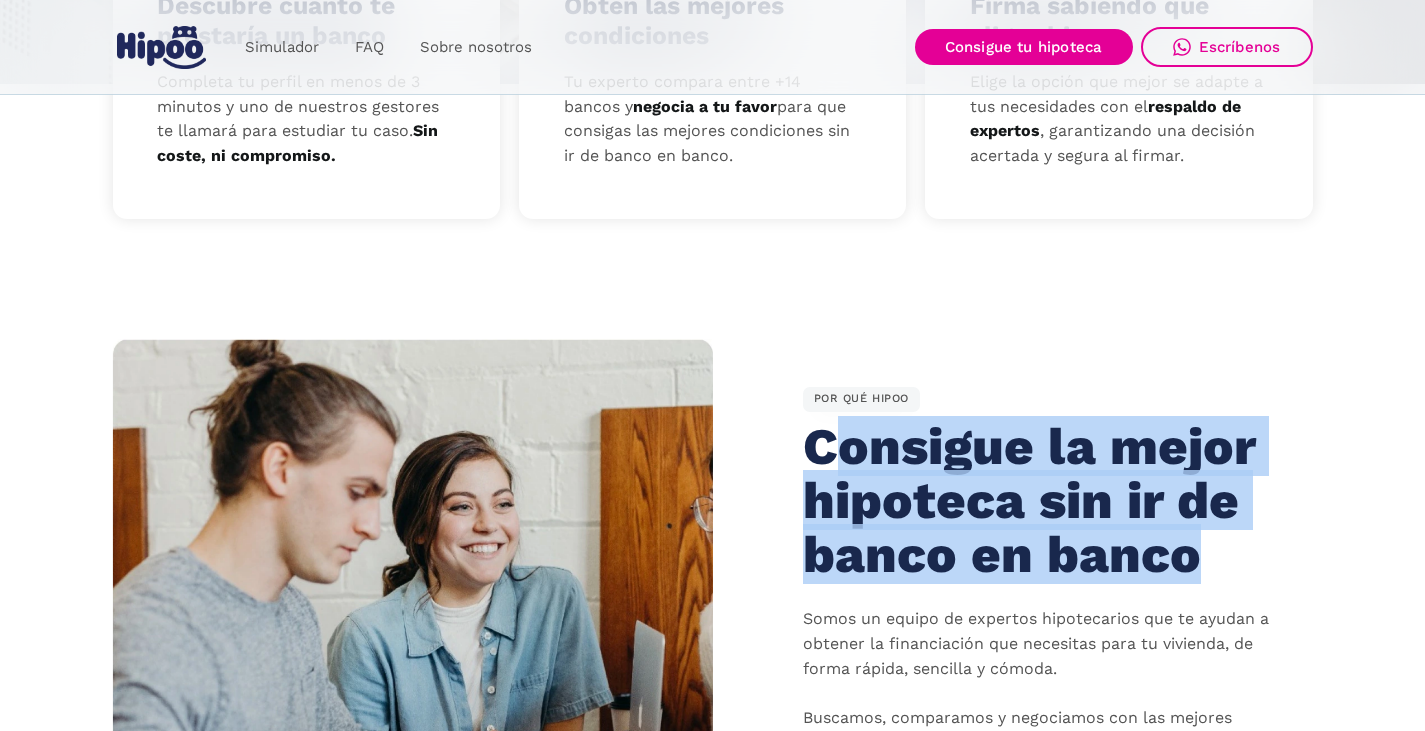 drag, startPoint x: 1264, startPoint y: 574, endPoint x: 834, endPoint y: 443, distance: 449.51196 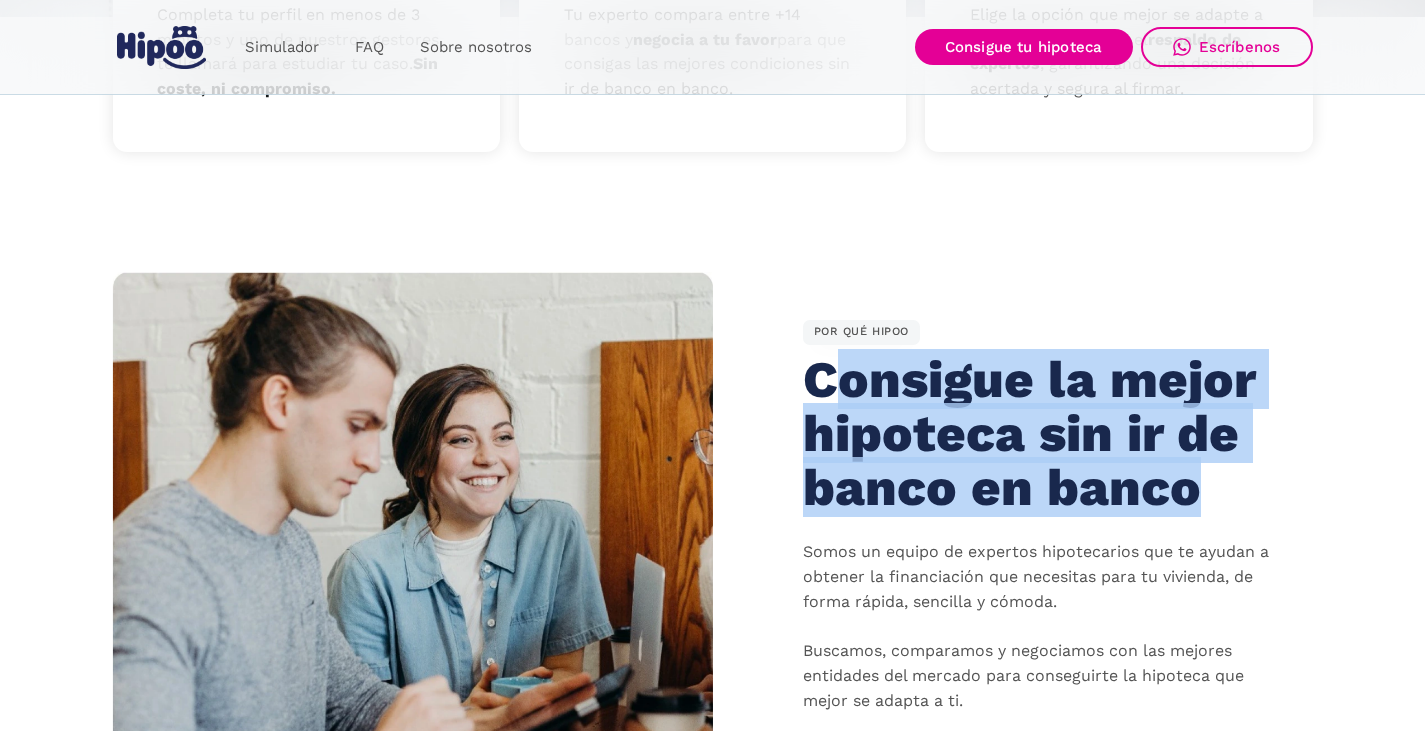 scroll, scrollTop: 1100, scrollLeft: 0, axis: vertical 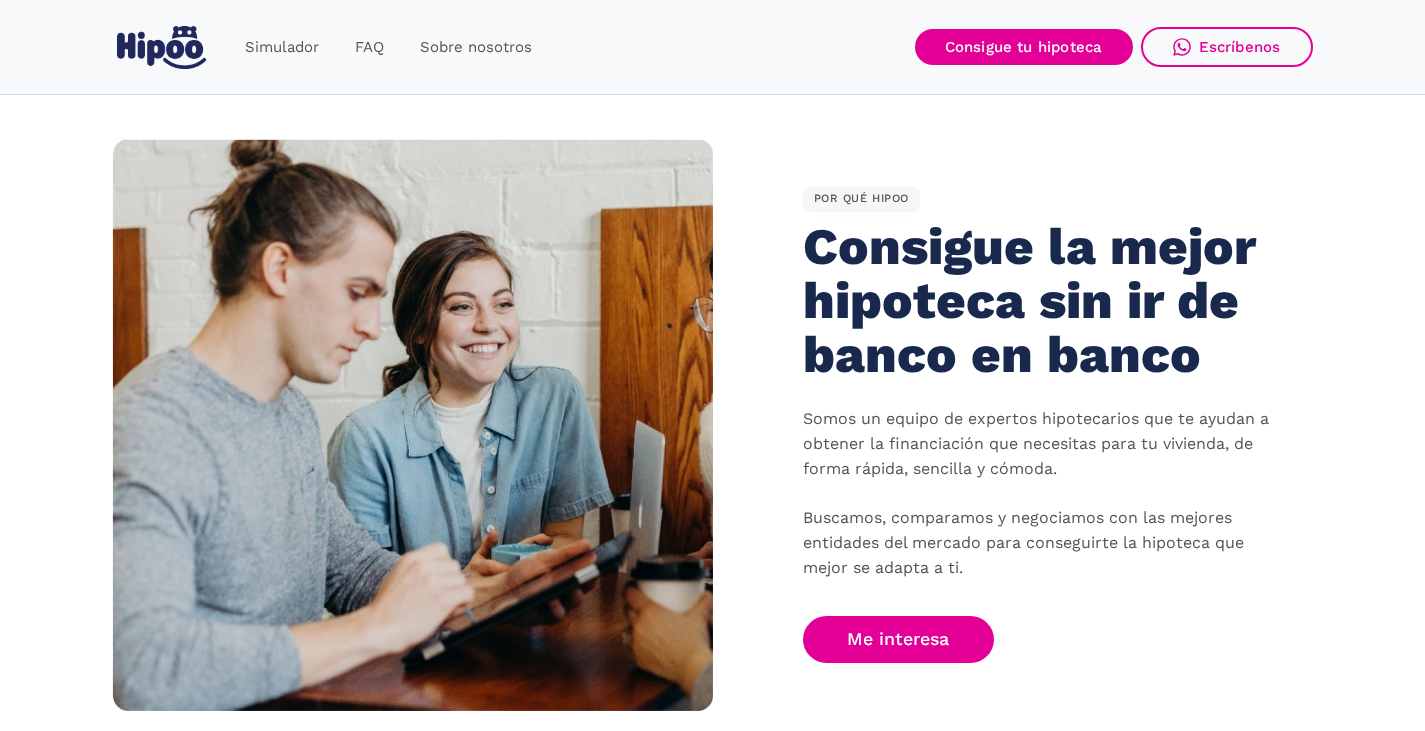click on "Somos un equipo de expertos hipotecarios que te ayudan a obtener la financiación que necesitas para tu vivienda, de forma rápida, sencilla y cómoda.   Buscamos, comparamos y negociamos con las mejores entidades del mercado para conseguirte la hipoteca que mejor se adapta a ti." at bounding box center [1043, 494] 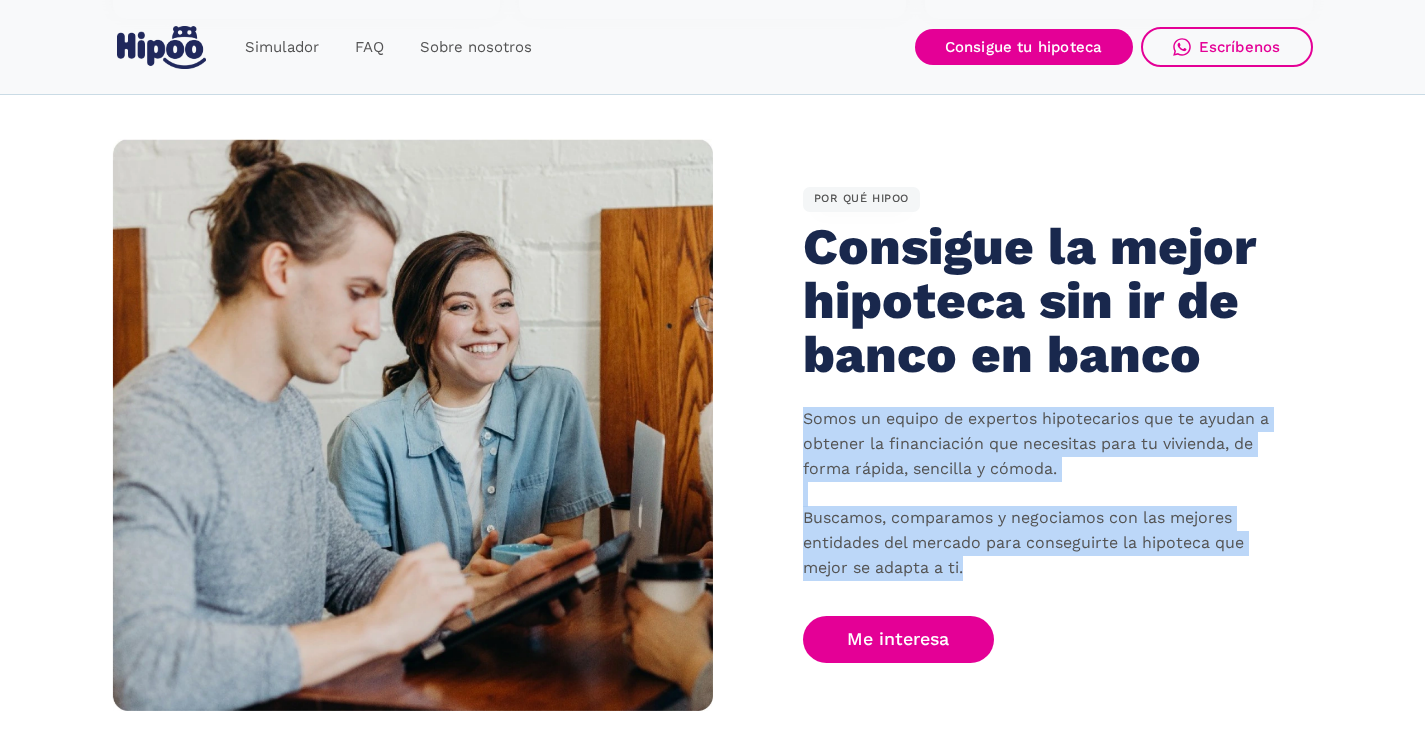 drag, startPoint x: 839, startPoint y: 431, endPoint x: 1201, endPoint y: 575, distance: 389.58954 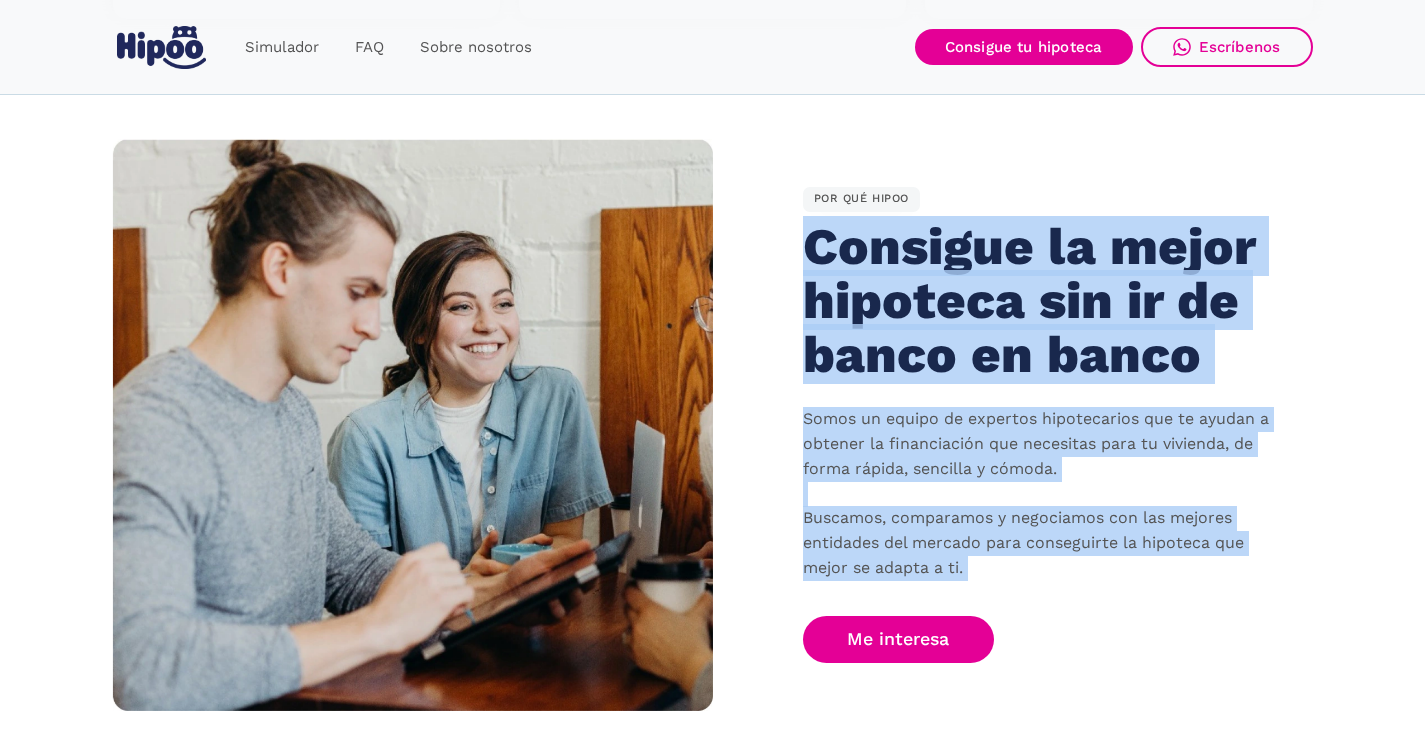 drag, startPoint x: 1201, startPoint y: 575, endPoint x: 753, endPoint y: 243, distance: 557.6092 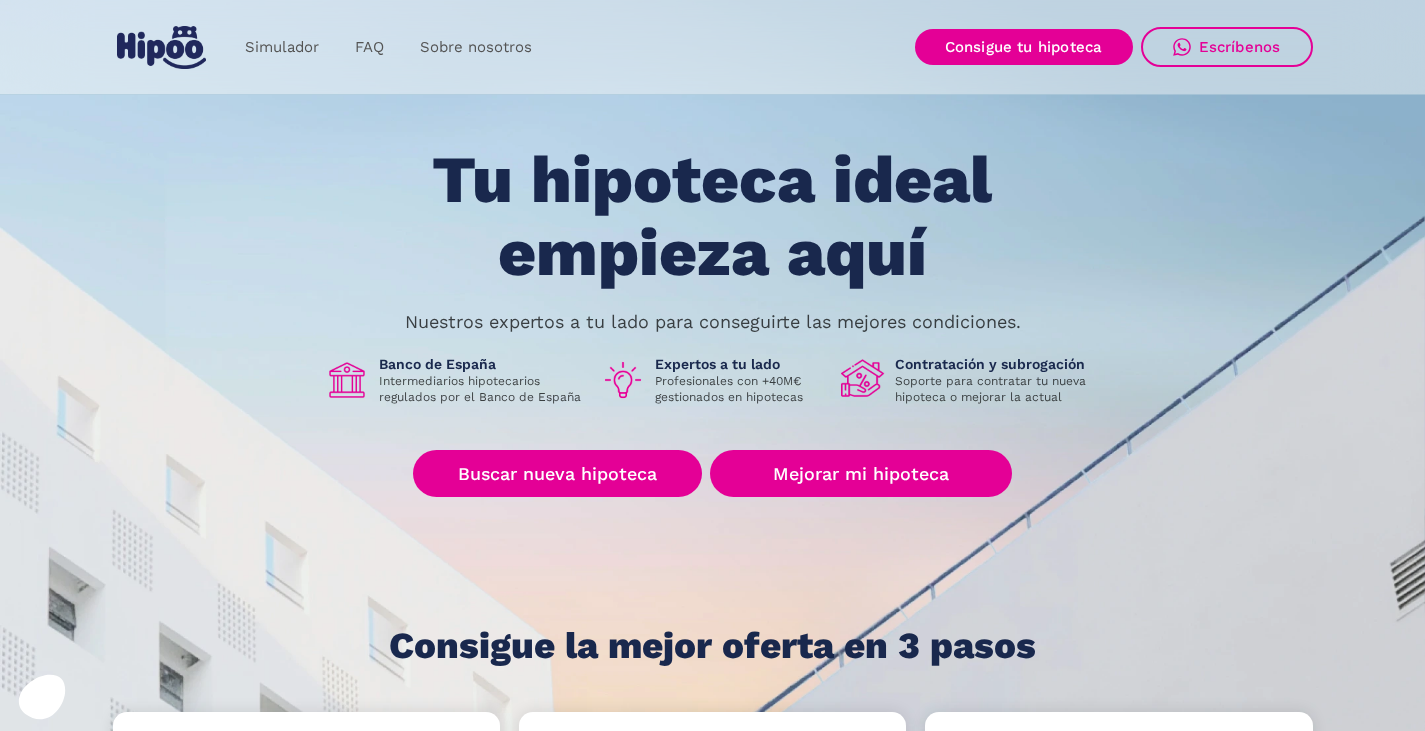 scroll, scrollTop: 0, scrollLeft: 0, axis: both 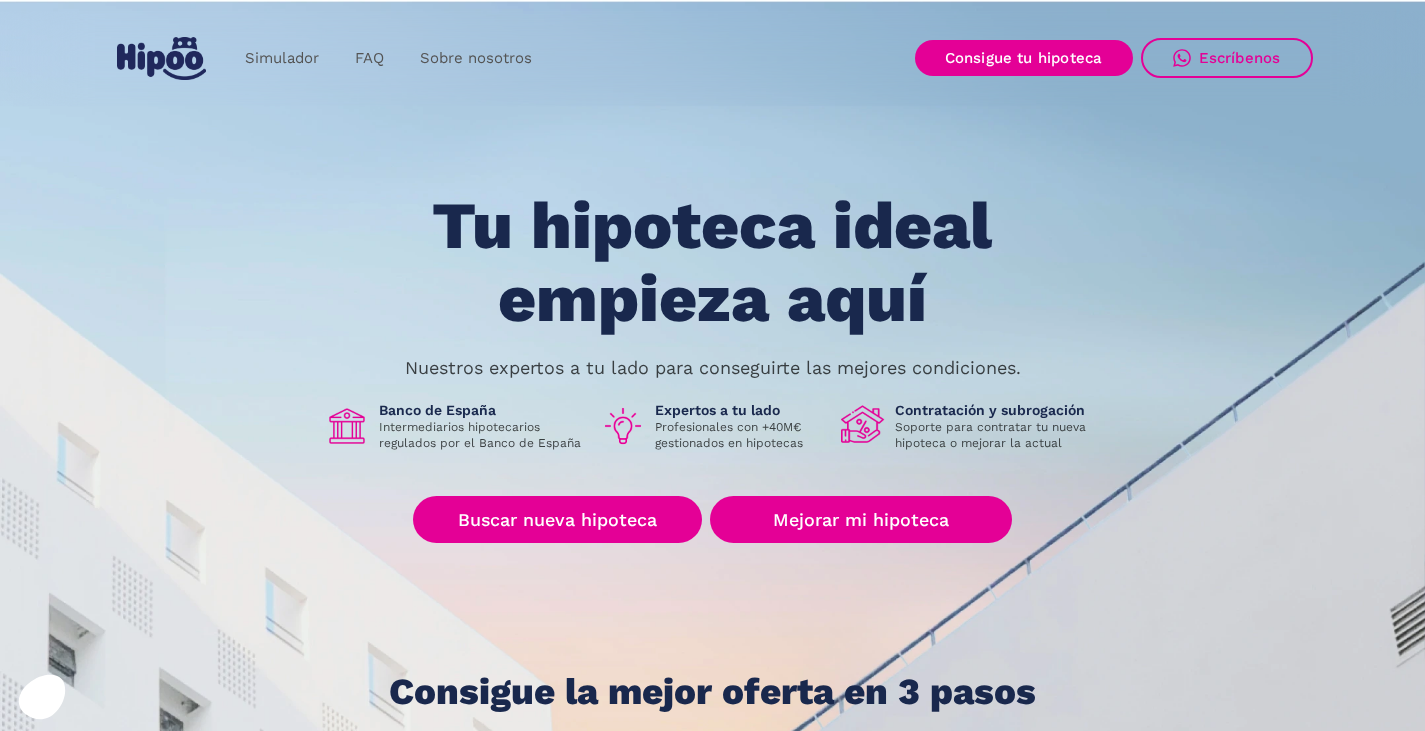 click on "Tu hipoteca ideal empieza aquí" at bounding box center [712, 262] 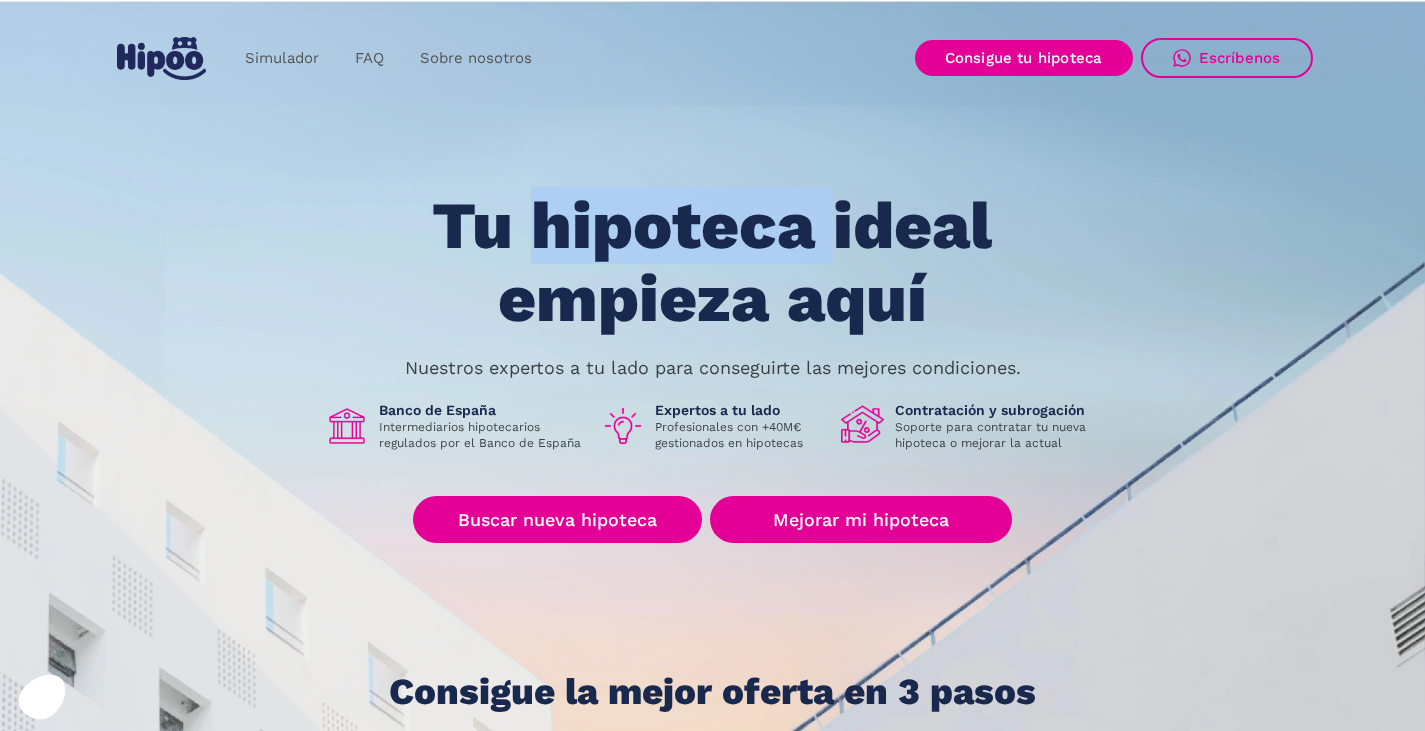 click on "Tu hipoteca ideal empieza aquí" at bounding box center [712, 262] 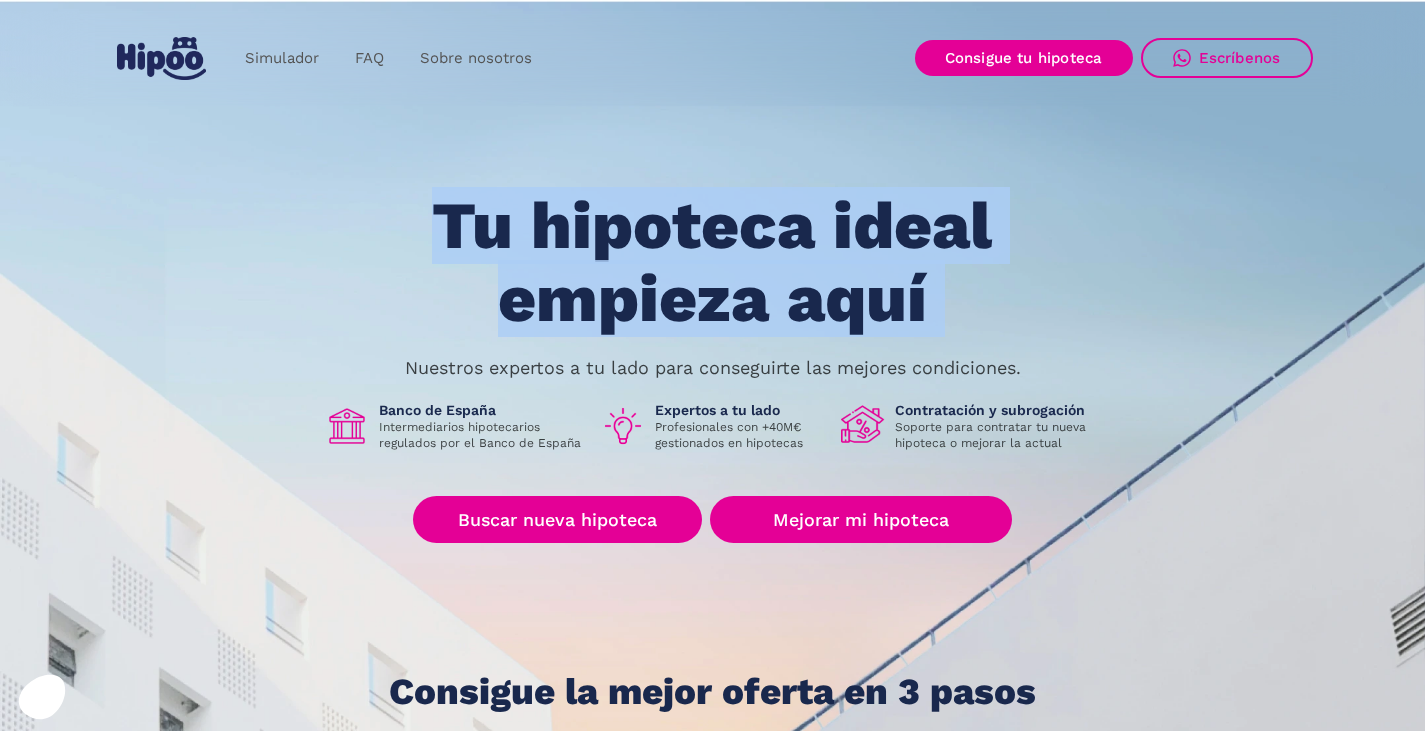 click on "Tu hipoteca ideal empieza aquí" at bounding box center [712, 262] 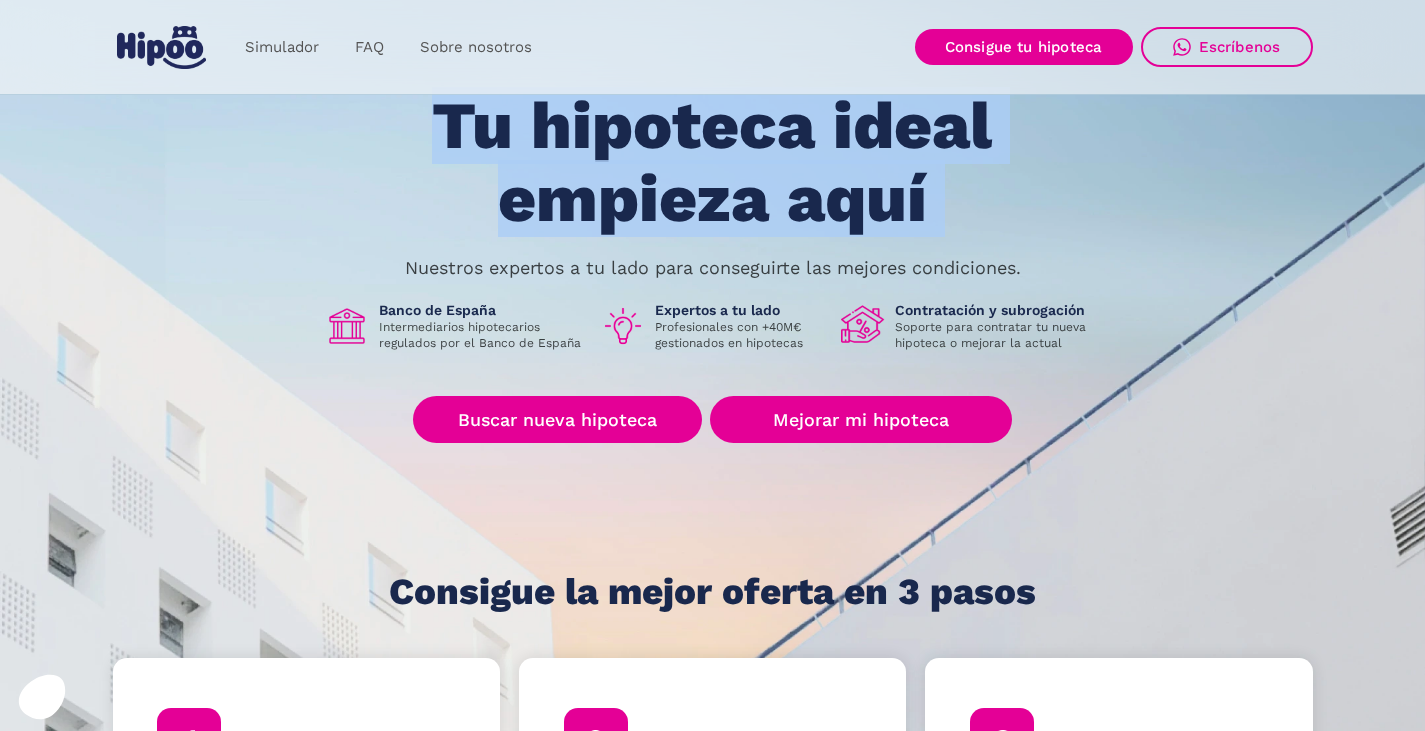 scroll, scrollTop: 101, scrollLeft: 0, axis: vertical 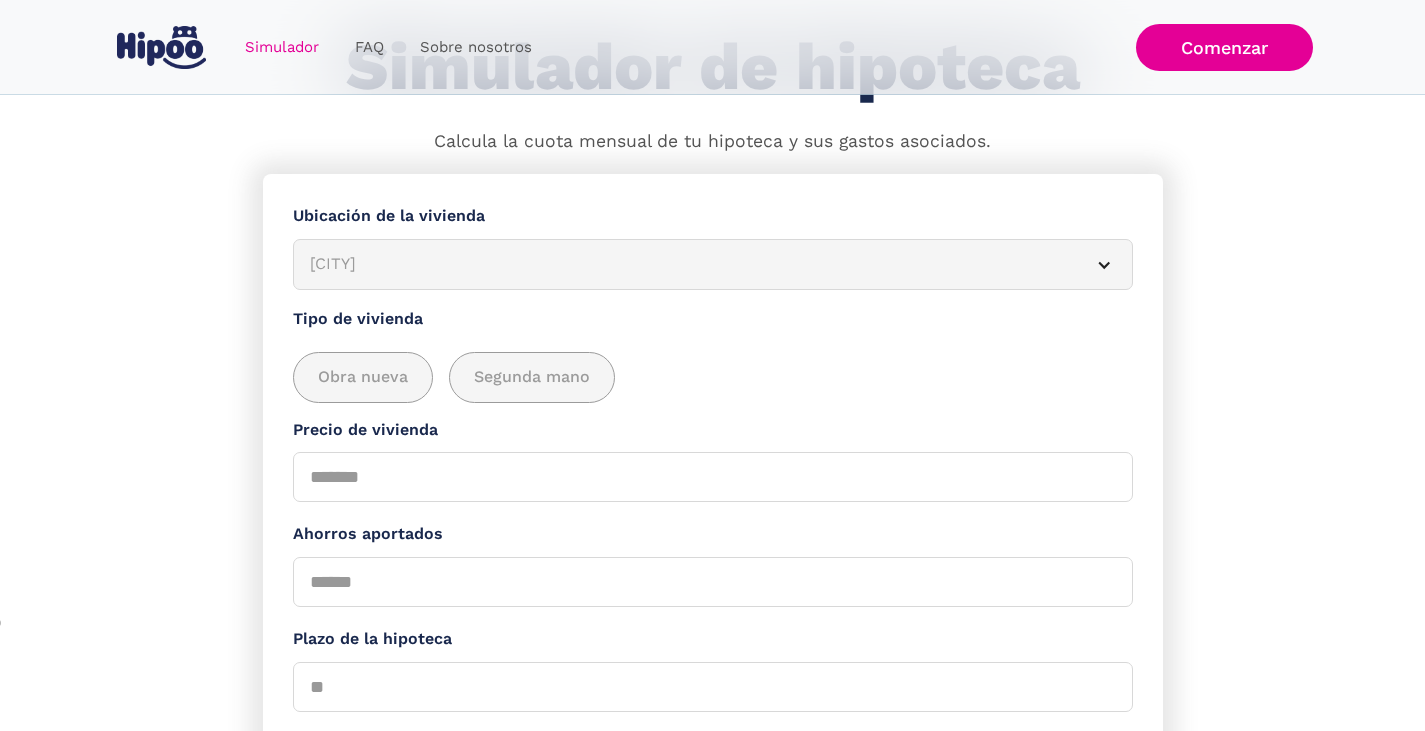 click on "**********" at bounding box center [712, 600] 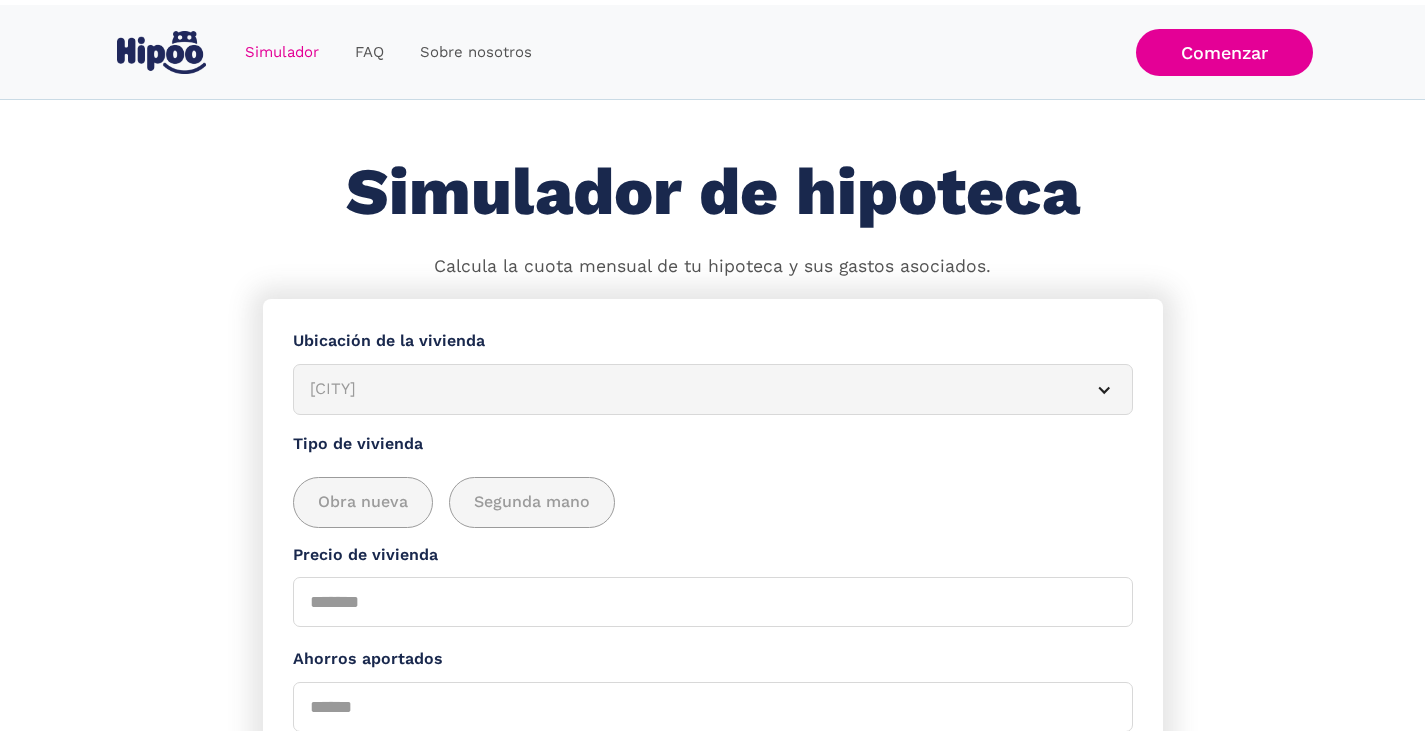 scroll, scrollTop: 0, scrollLeft: 0, axis: both 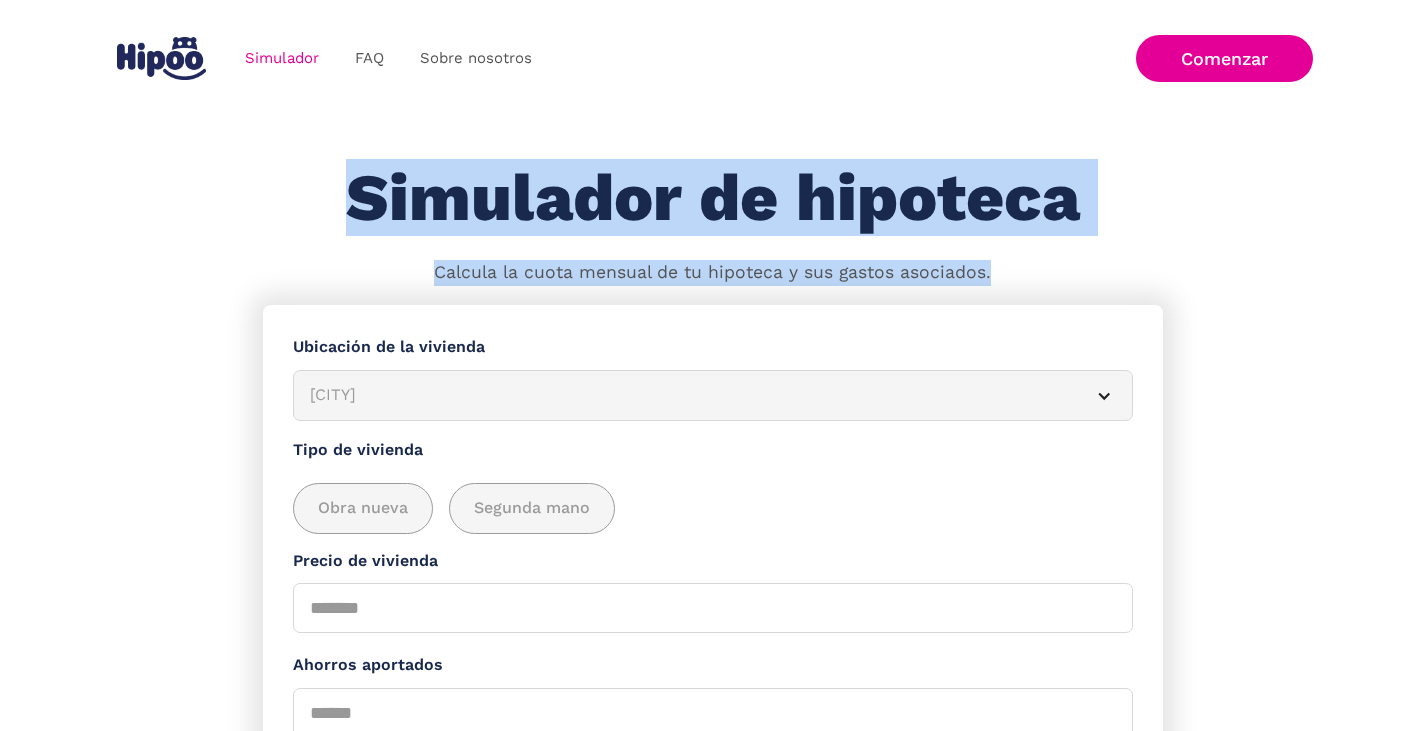 drag, startPoint x: 285, startPoint y: 191, endPoint x: 1015, endPoint y: 284, distance: 735.90015 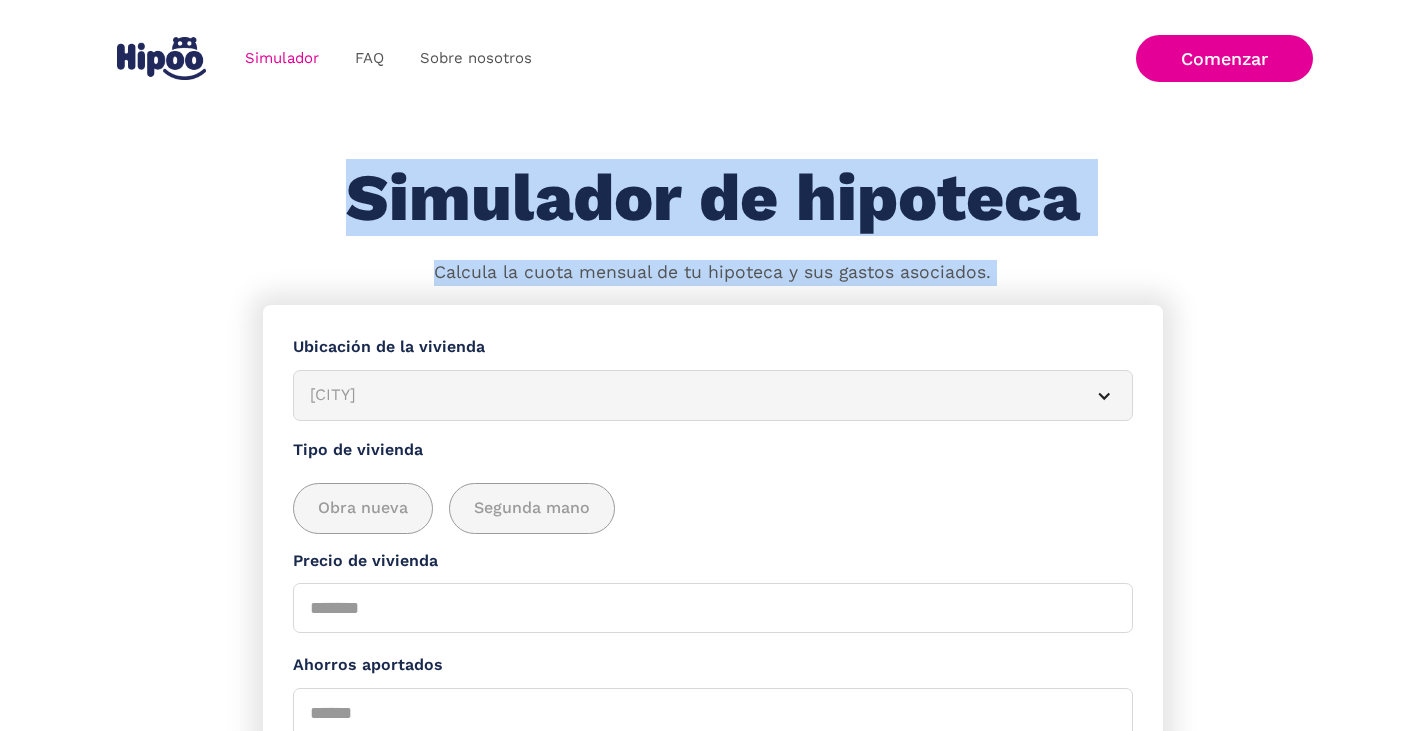 drag, startPoint x: 1003, startPoint y: 281, endPoint x: 309, endPoint y: 118, distance: 712.885 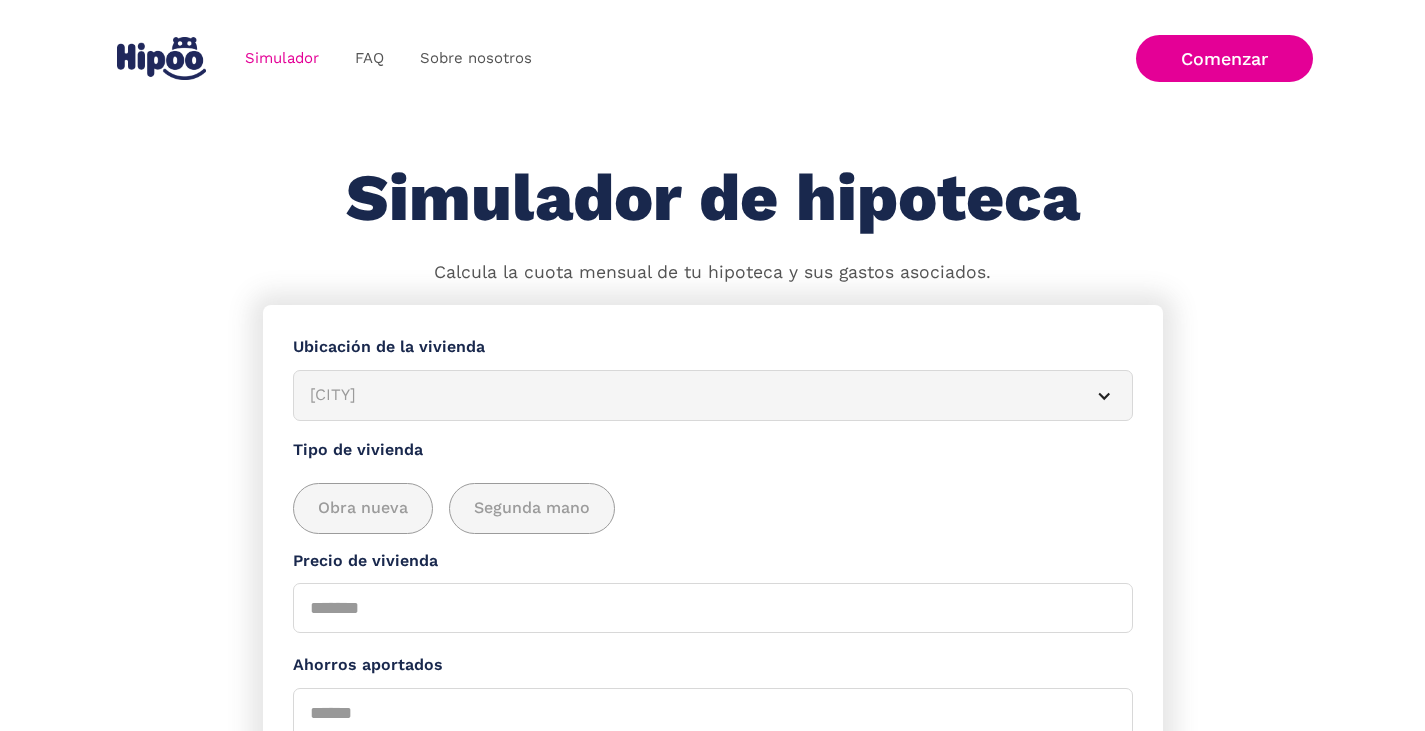 click on "Simulador FAQ Sobre nosotros Login Comenzar Acceder Comenzar" at bounding box center [712, 58] 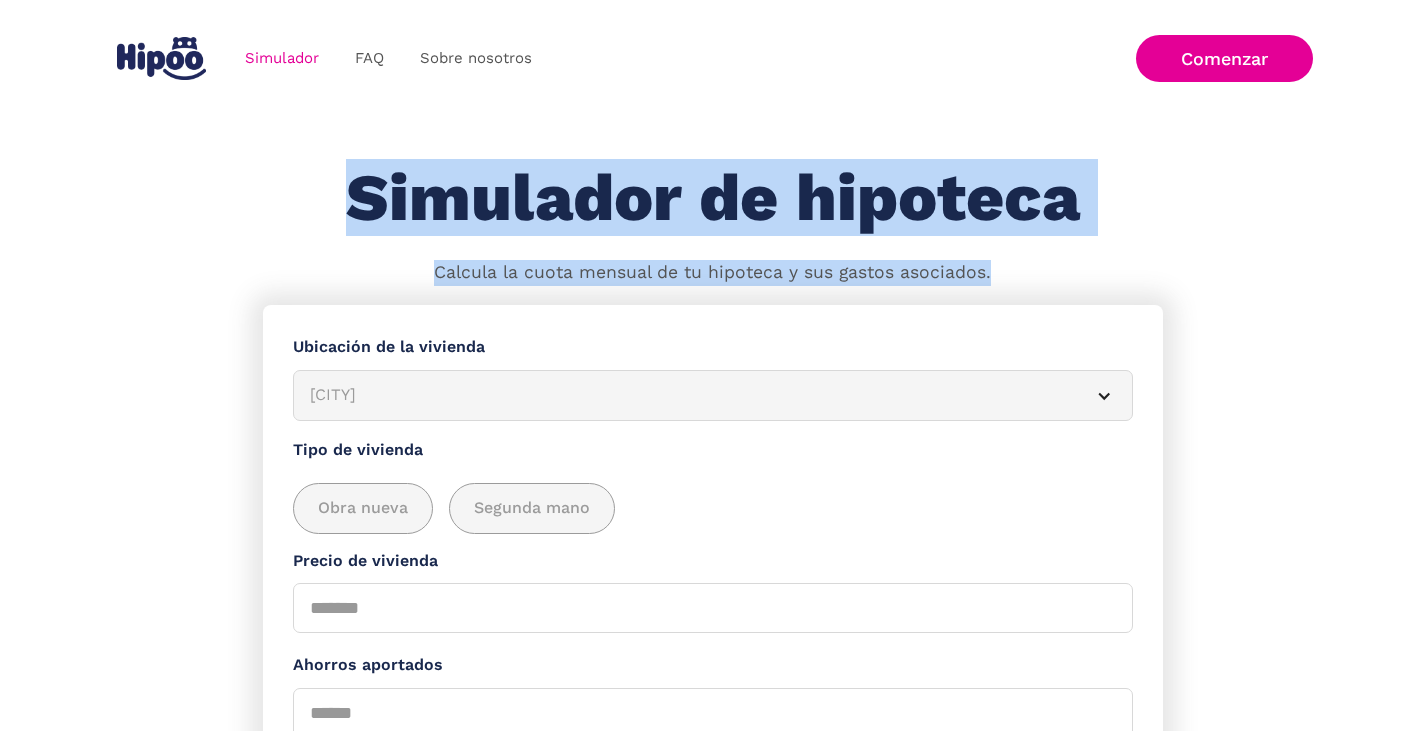 drag, startPoint x: 231, startPoint y: 163, endPoint x: 1035, endPoint y: 285, distance: 813.20355 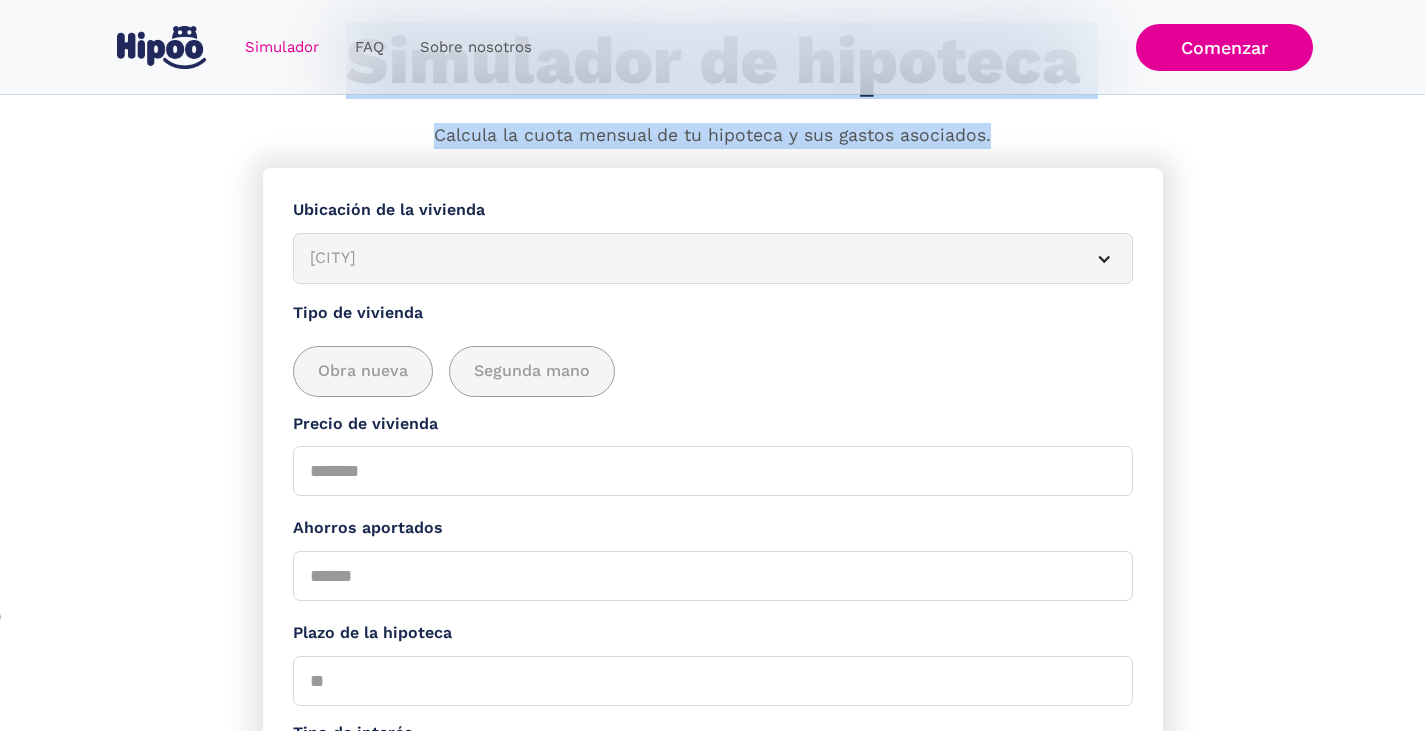 scroll, scrollTop: 131, scrollLeft: 0, axis: vertical 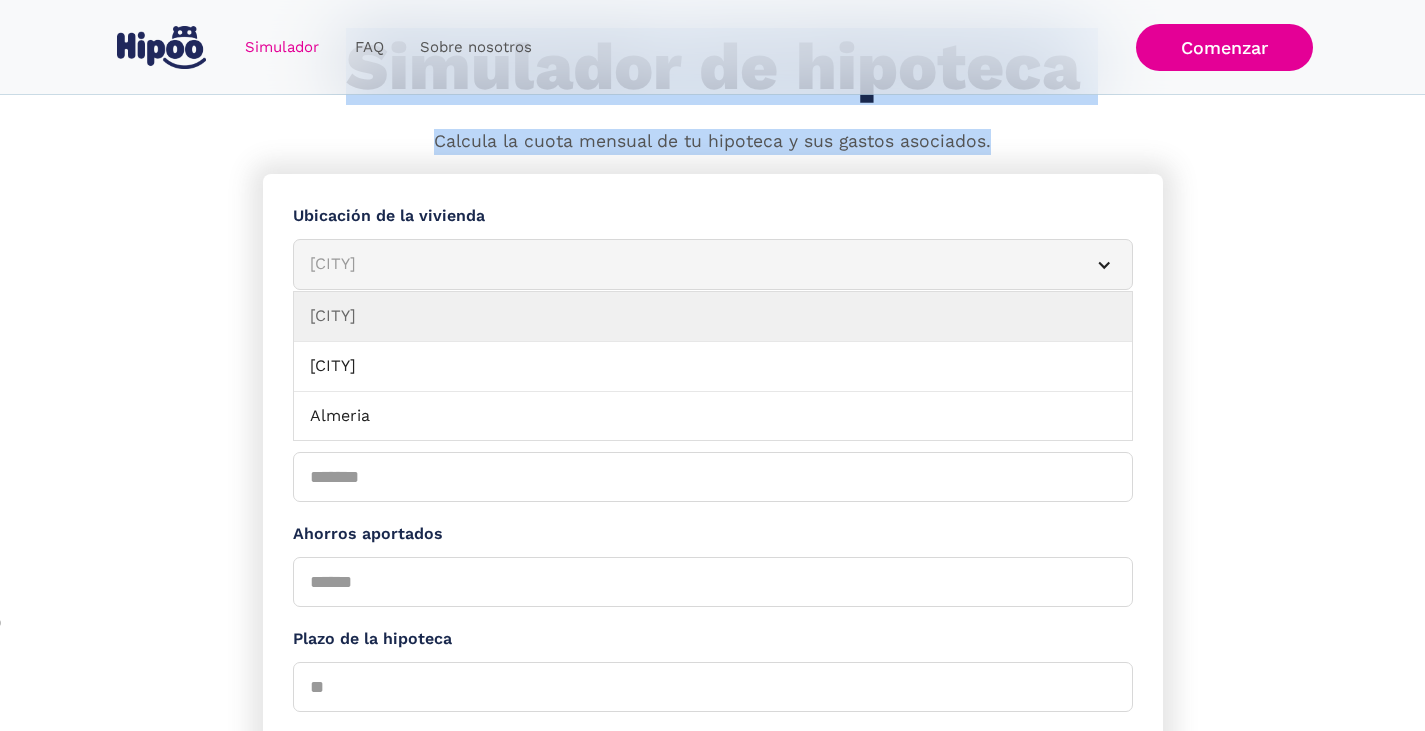 click on "[CITY]" at bounding box center [689, 264] 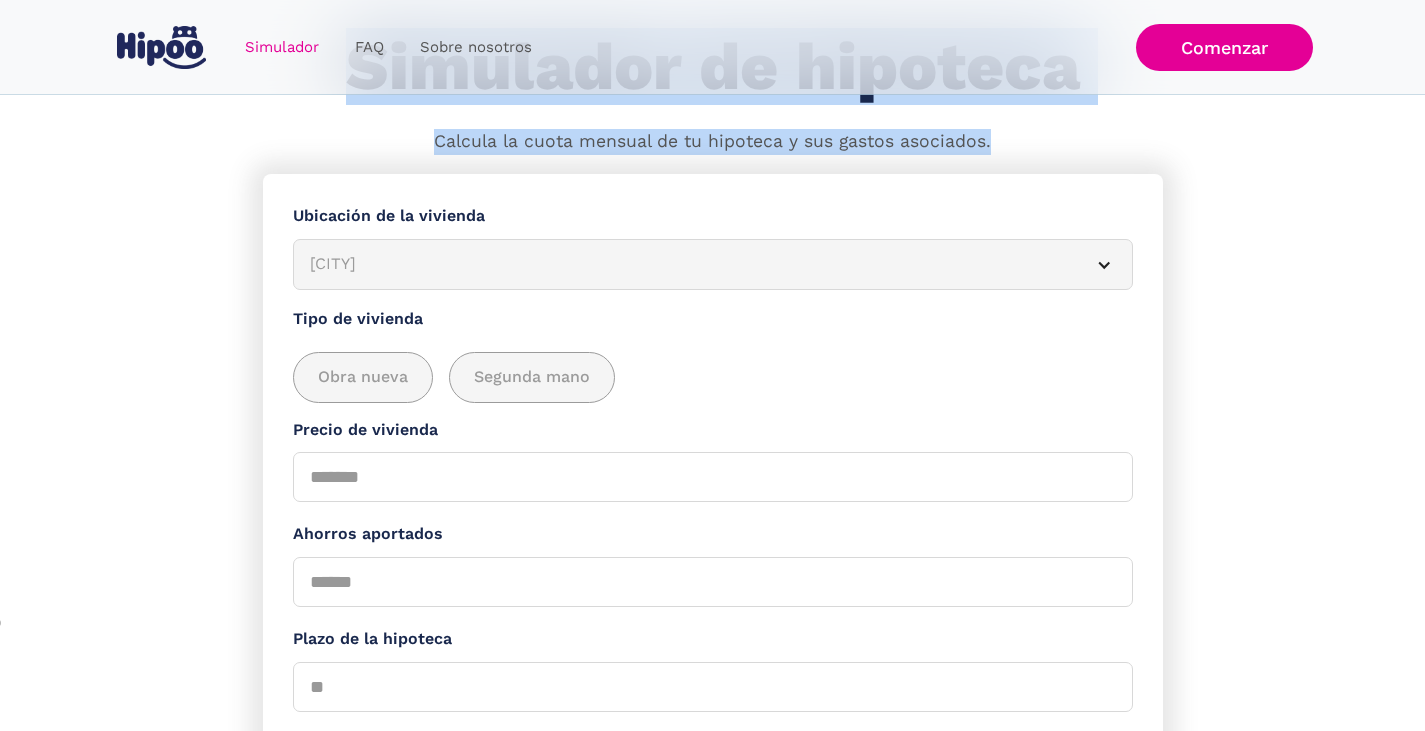 click on "[CITY]" at bounding box center (689, 264) 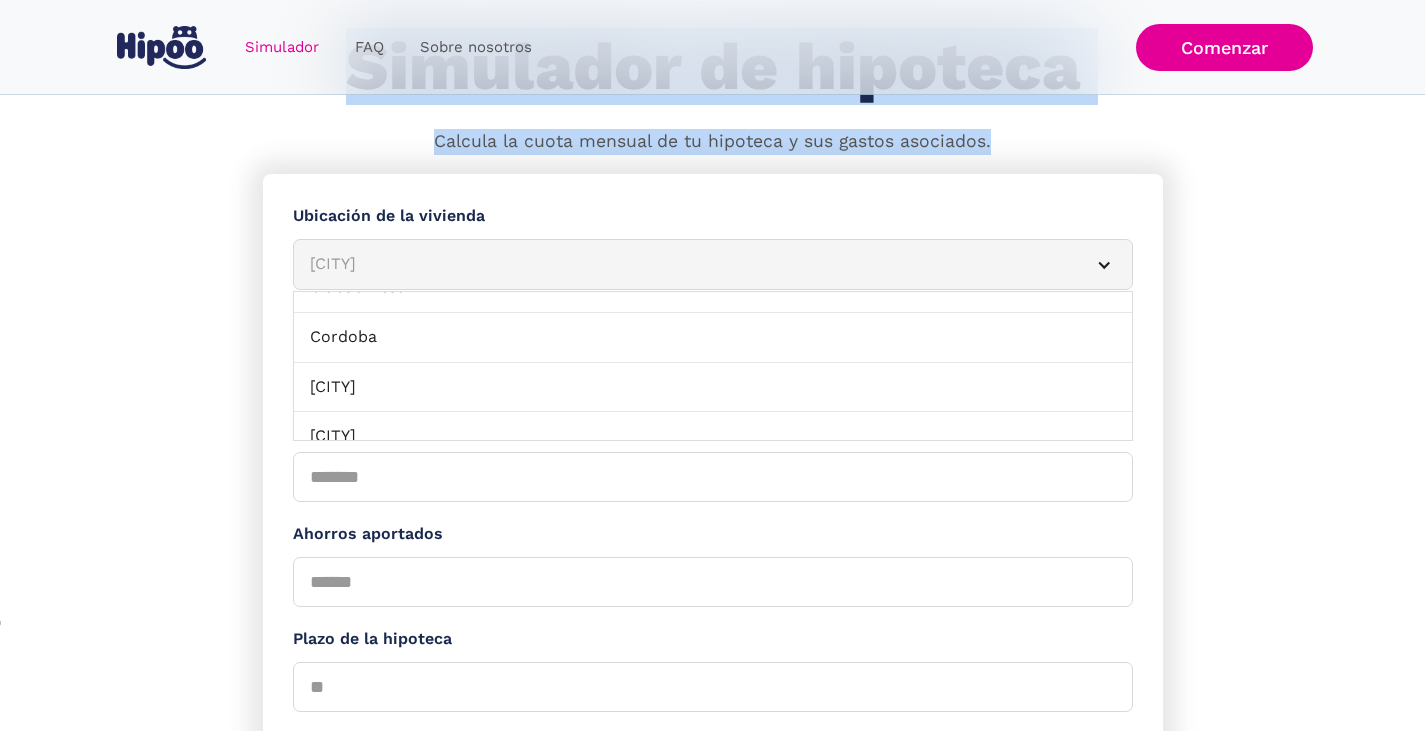 scroll, scrollTop: 600, scrollLeft: 0, axis: vertical 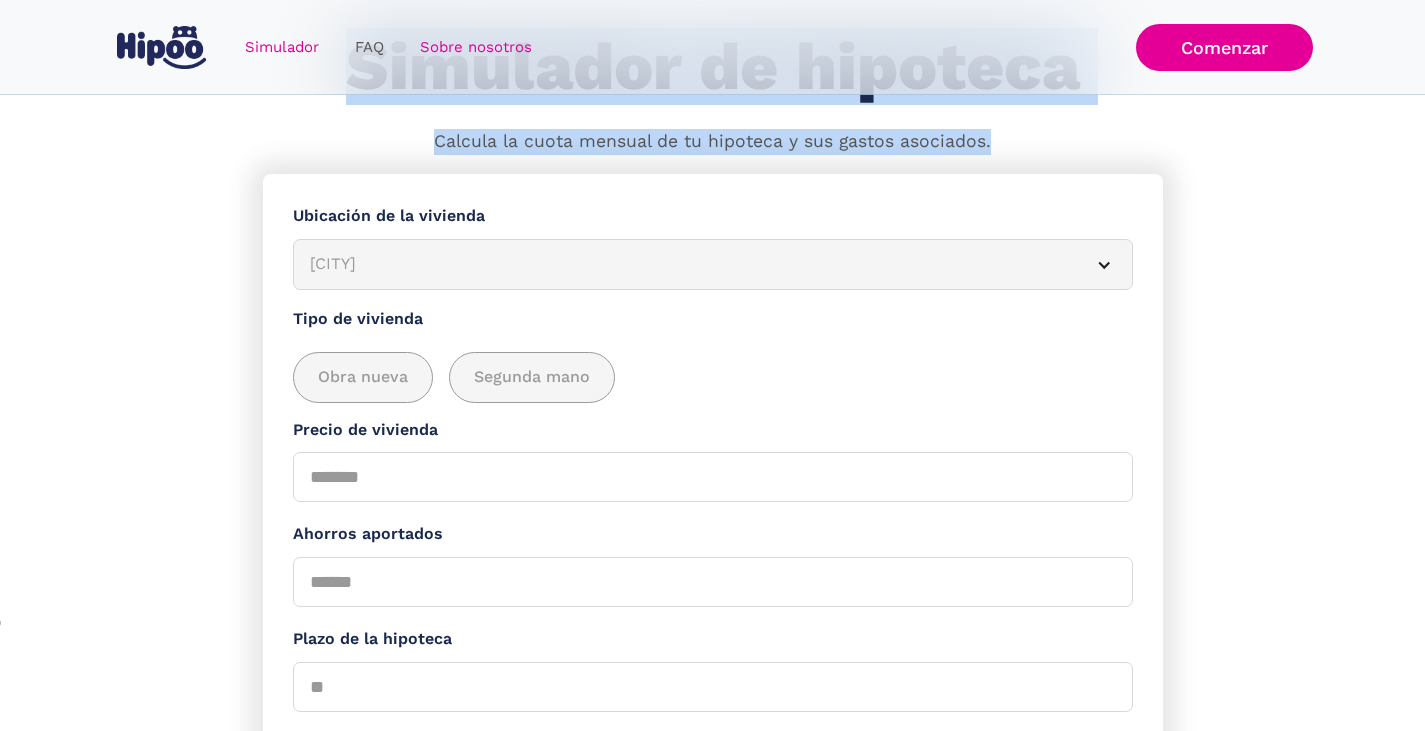 click on "Sobre nosotros" at bounding box center [476, 47] 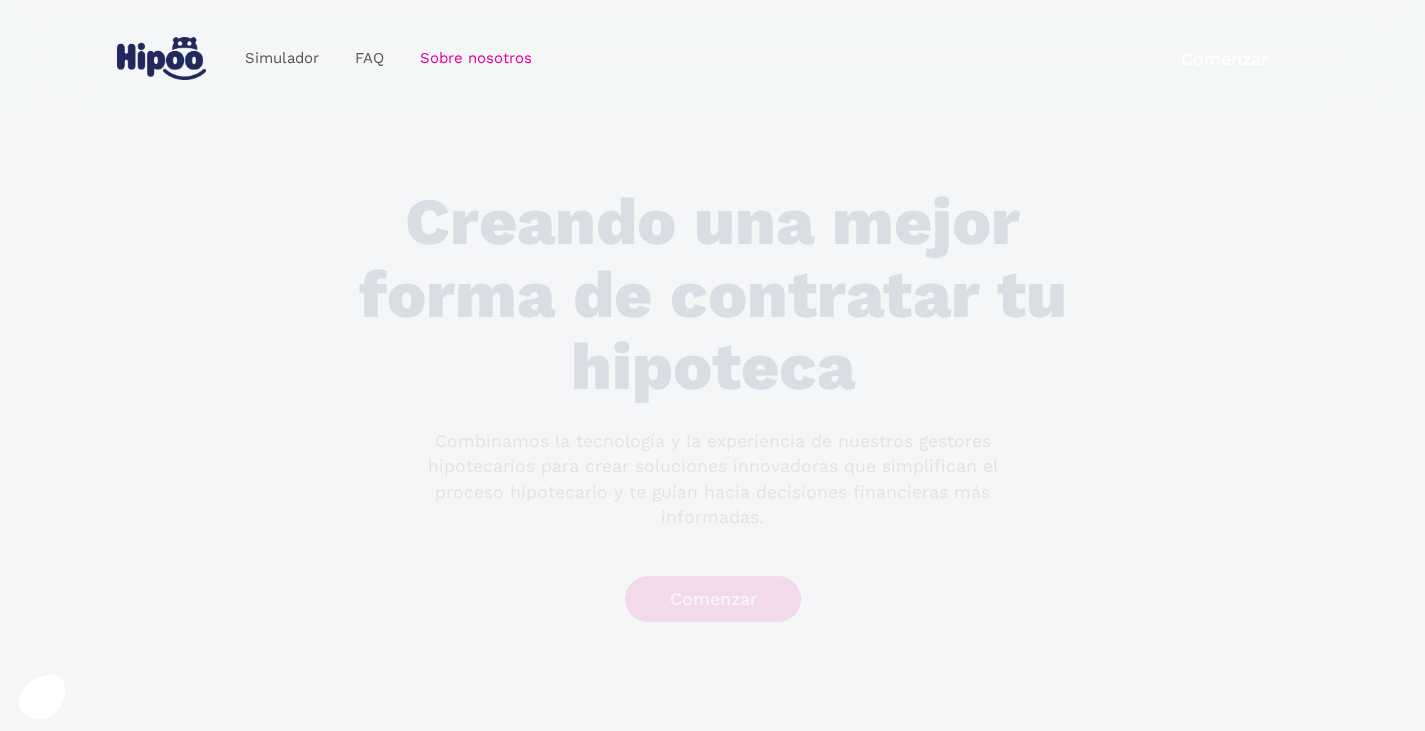 scroll, scrollTop: 0, scrollLeft: 0, axis: both 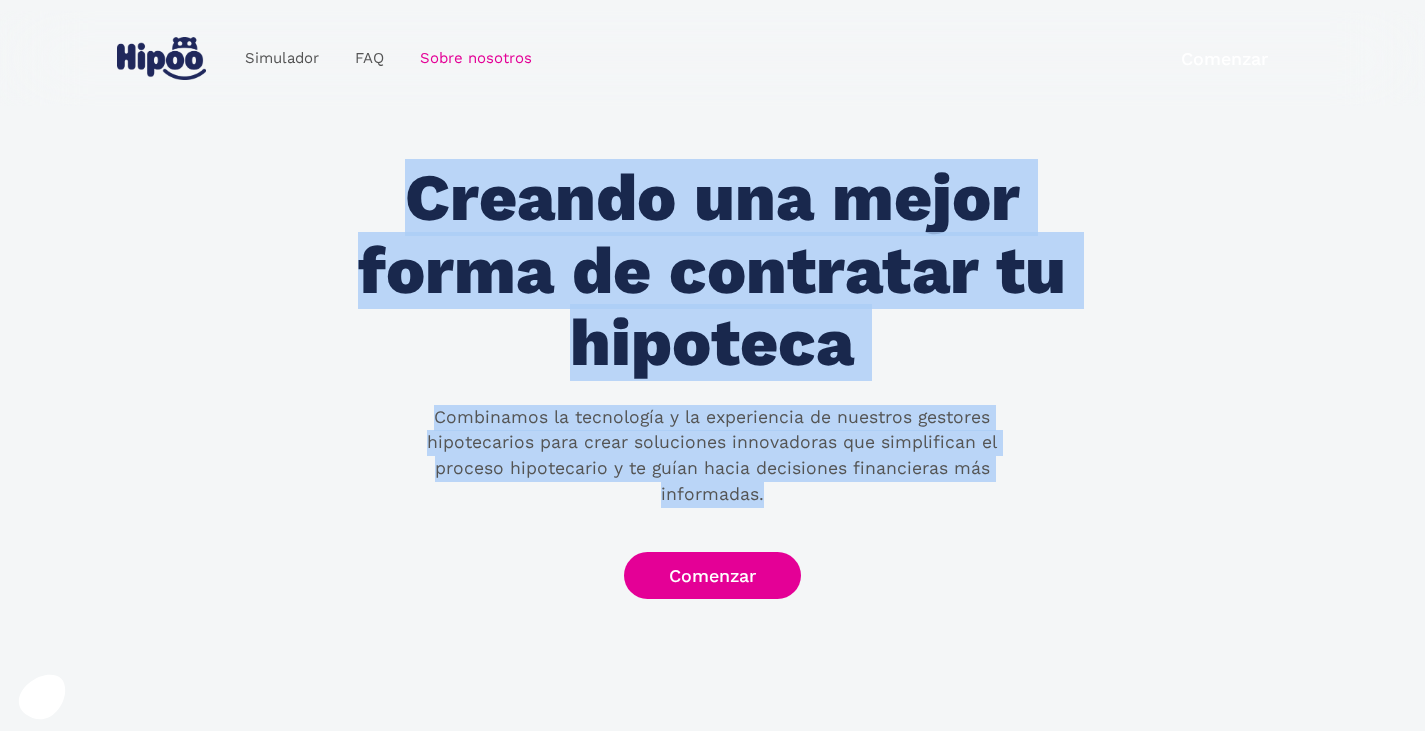 drag, startPoint x: 366, startPoint y: 165, endPoint x: 1120, endPoint y: 476, distance: 815.6206 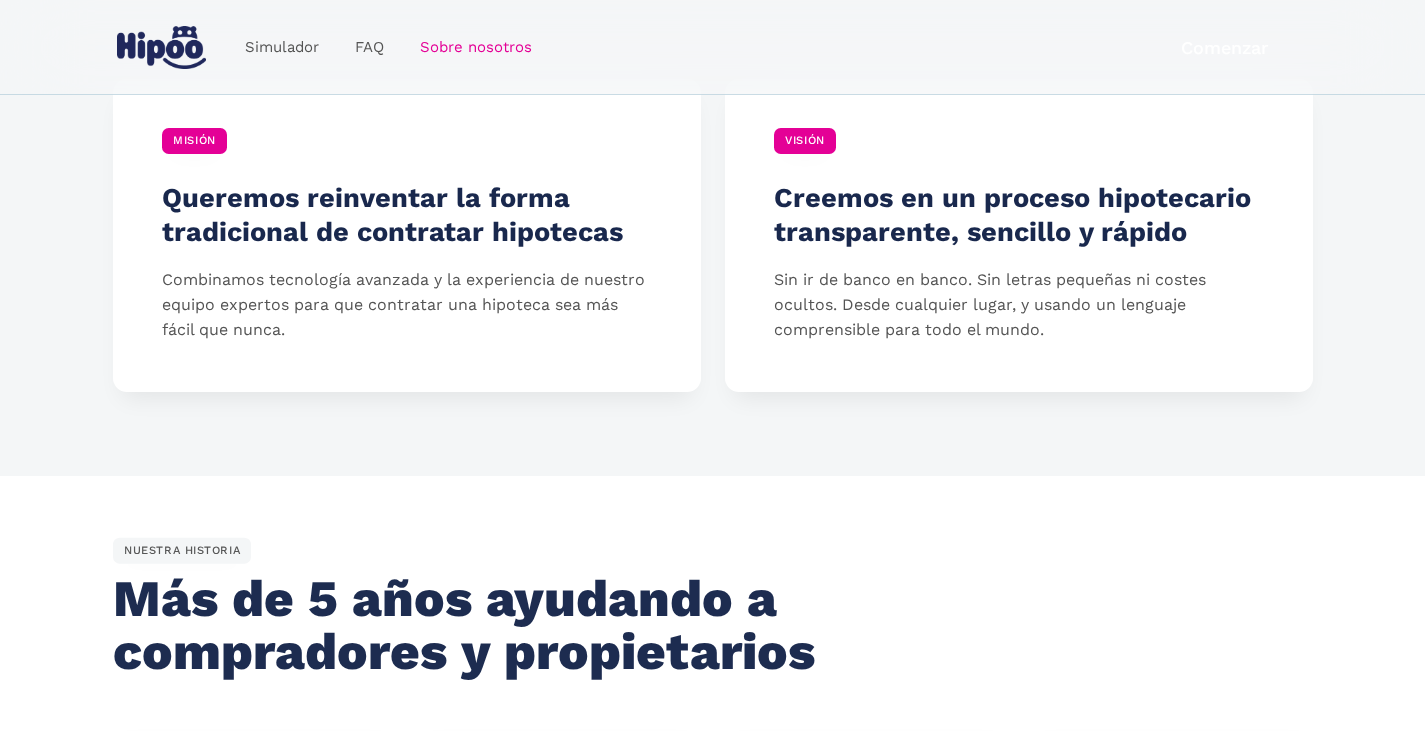 scroll, scrollTop: 500, scrollLeft: 0, axis: vertical 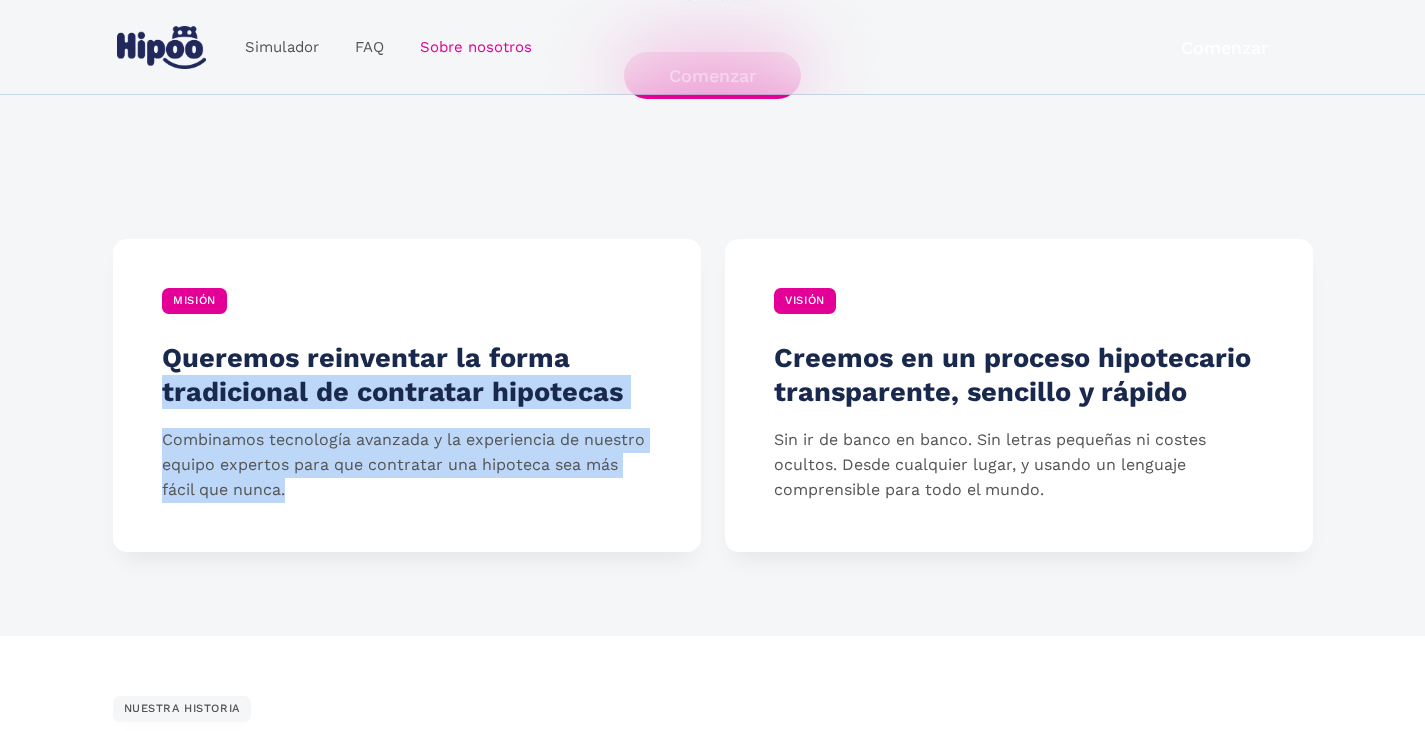drag, startPoint x: 659, startPoint y: 547, endPoint x: 83, endPoint y: 354, distance: 607.4743 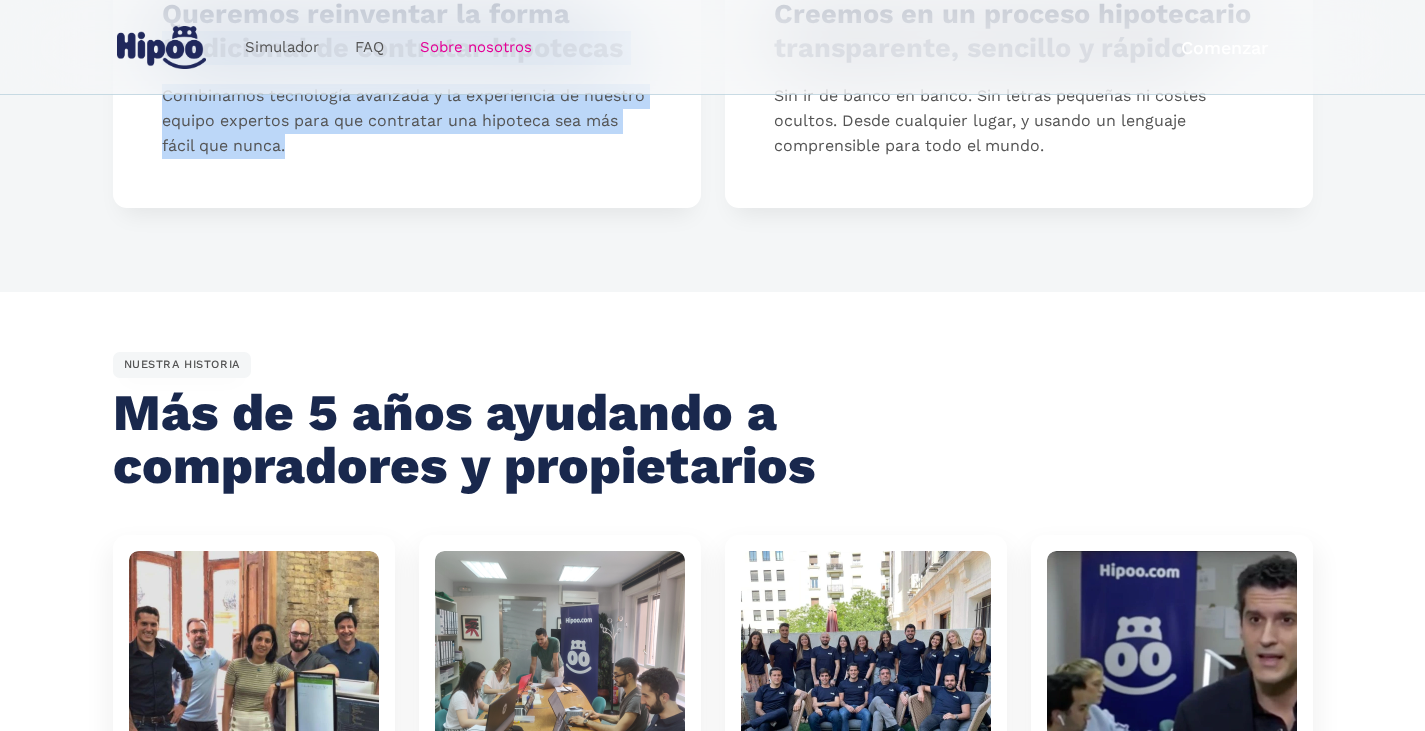 scroll, scrollTop: 1100, scrollLeft: 0, axis: vertical 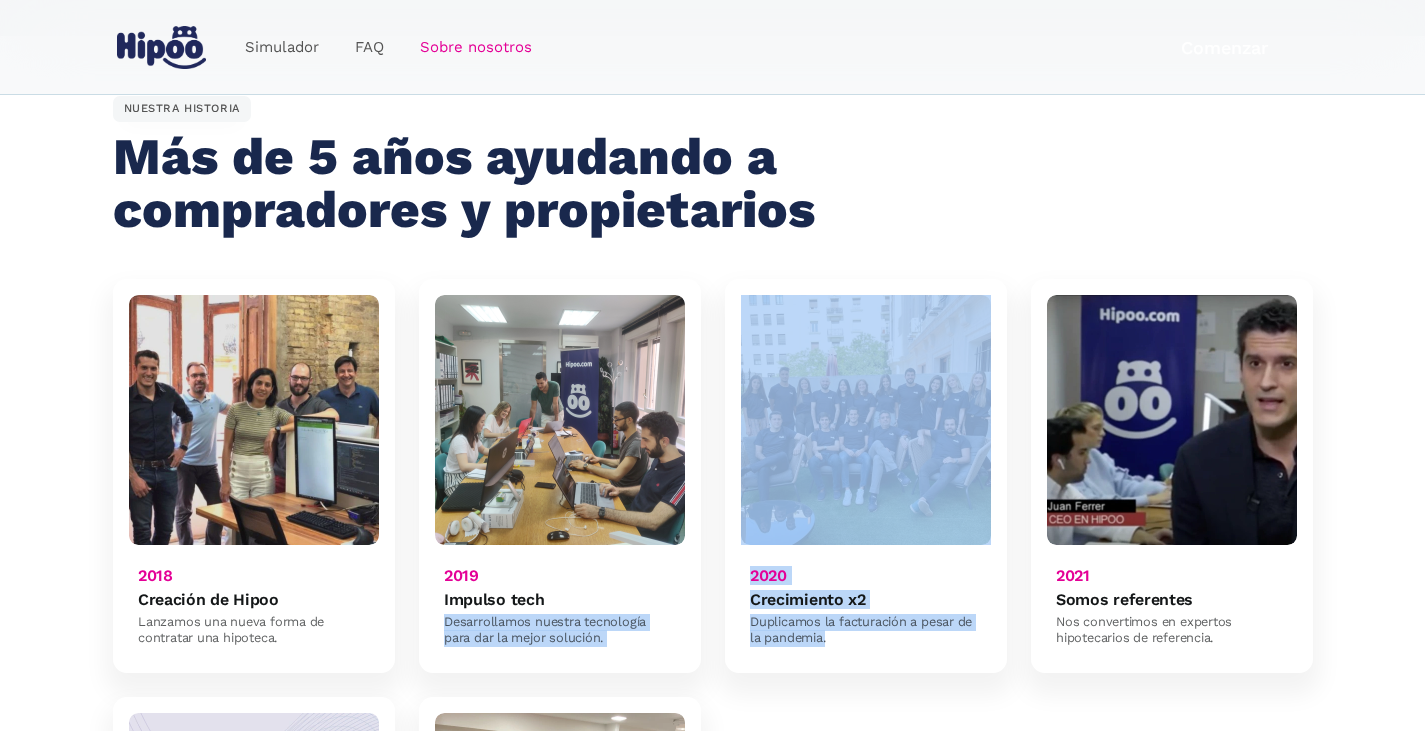 drag, startPoint x: 598, startPoint y: 621, endPoint x: 925, endPoint y: 649, distance: 328.1966 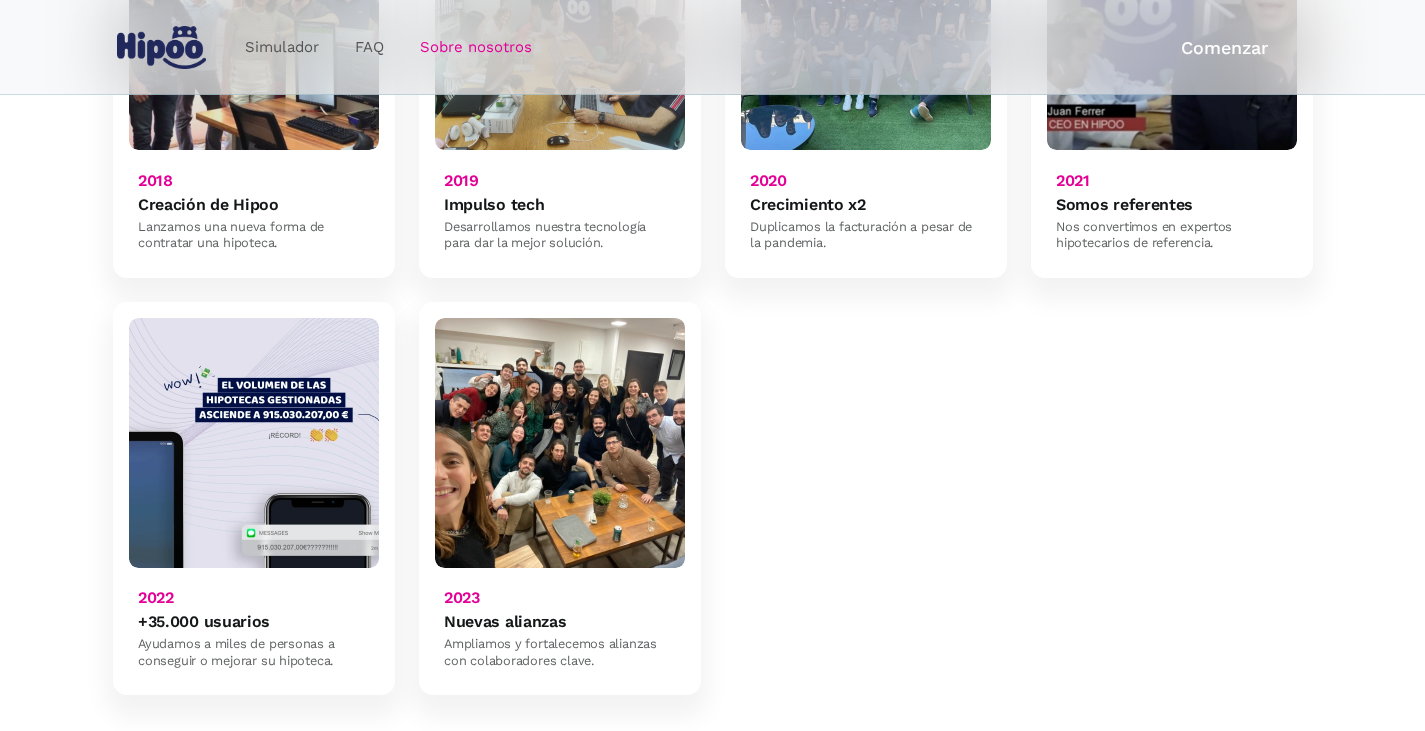 scroll, scrollTop: 1500, scrollLeft: 0, axis: vertical 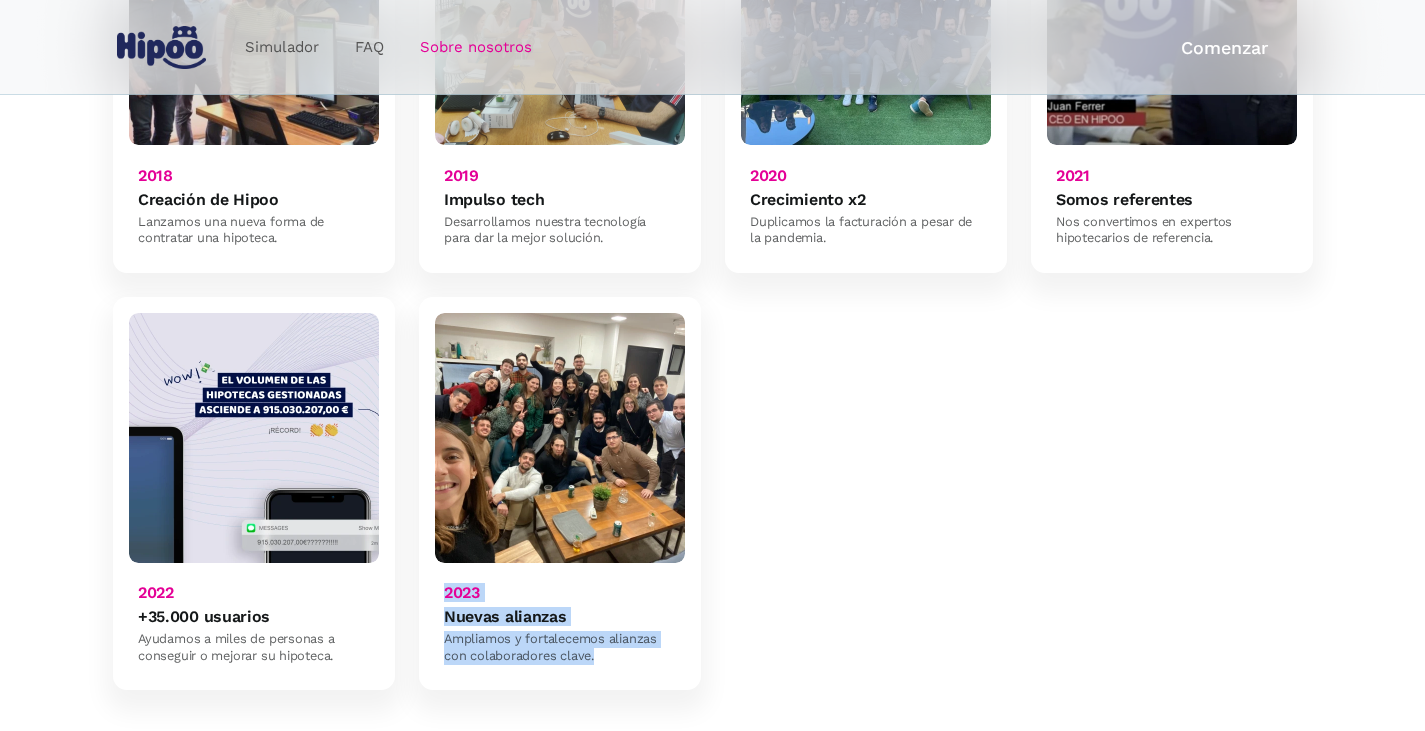 drag, startPoint x: 647, startPoint y: 649, endPoint x: 441, endPoint y: 566, distance: 222.09232 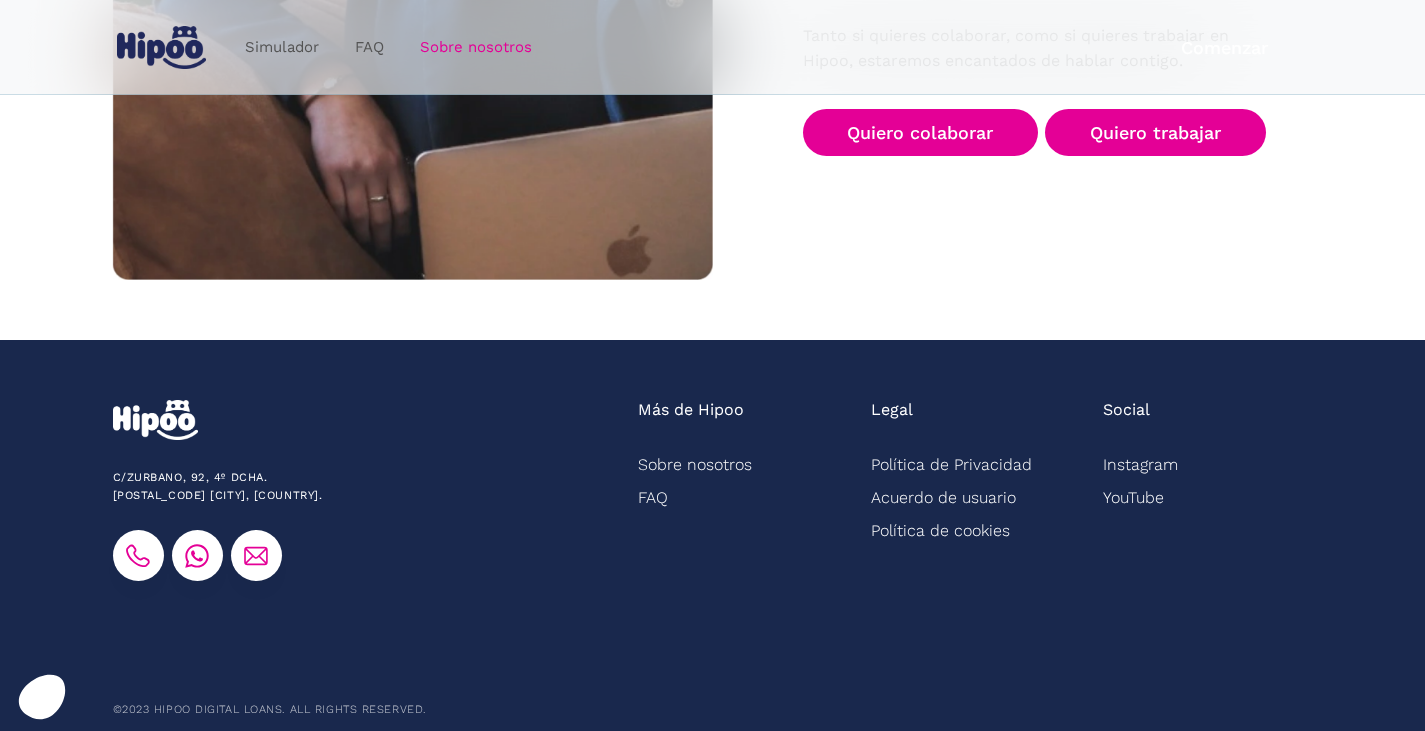 scroll, scrollTop: 3304, scrollLeft: 0, axis: vertical 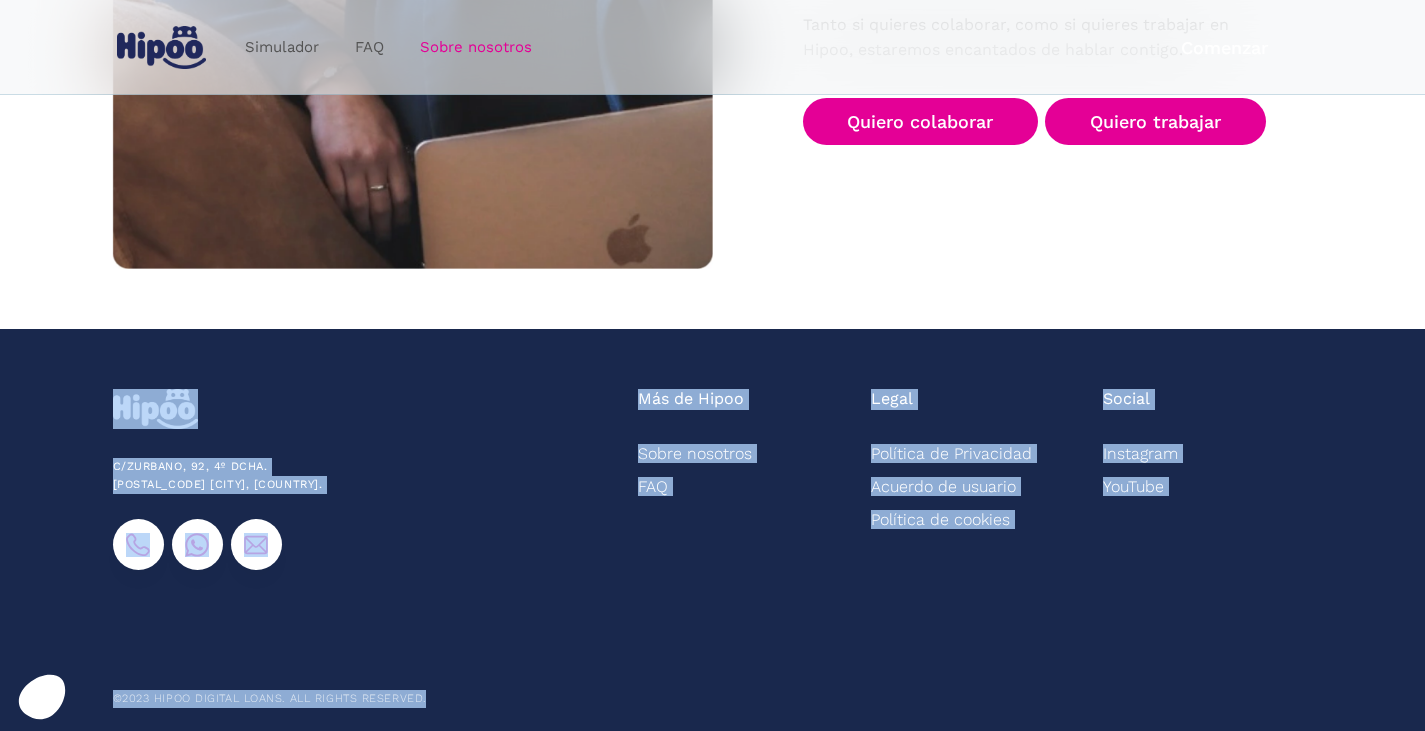 drag, startPoint x: 462, startPoint y: 681, endPoint x: 39, endPoint y: 345, distance: 540.2083 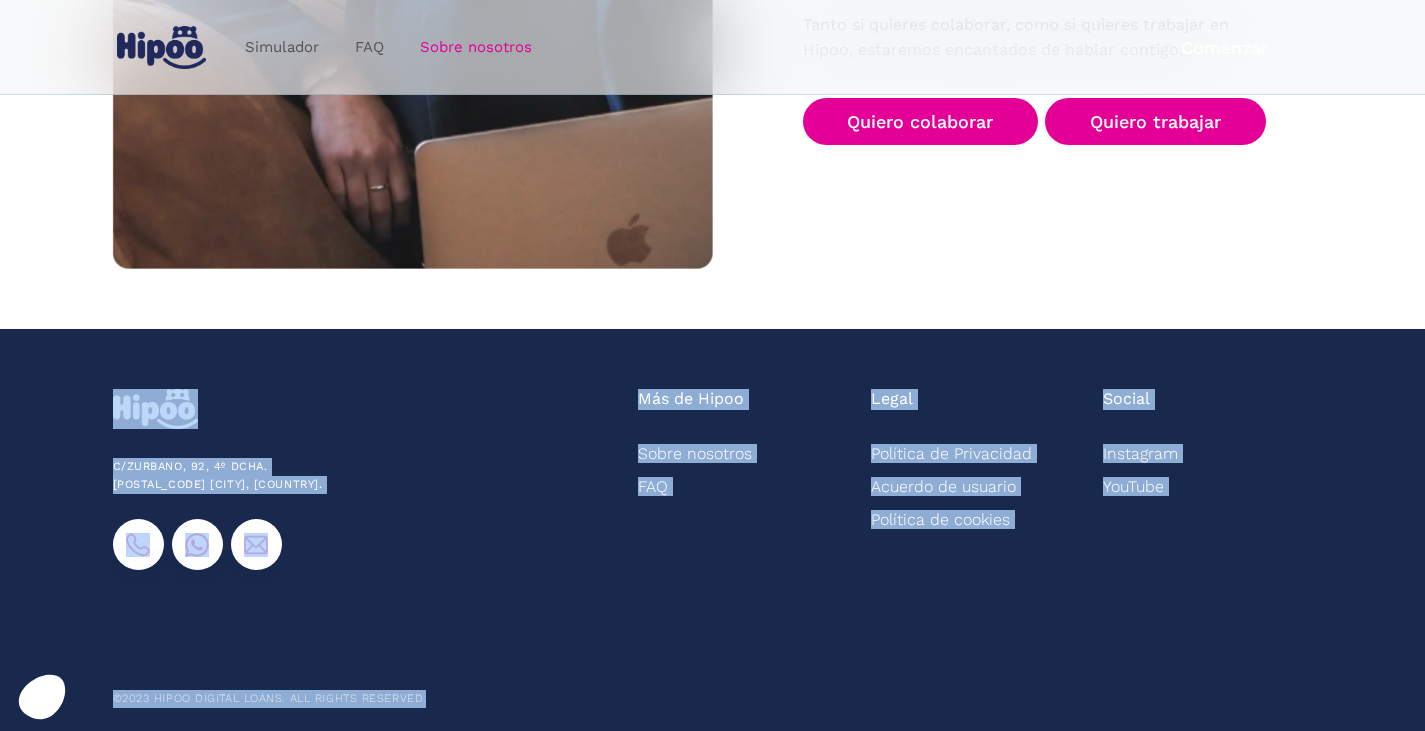 drag, startPoint x: 39, startPoint y: 345, endPoint x: 1150, endPoint y: 612, distance: 1142.6329 